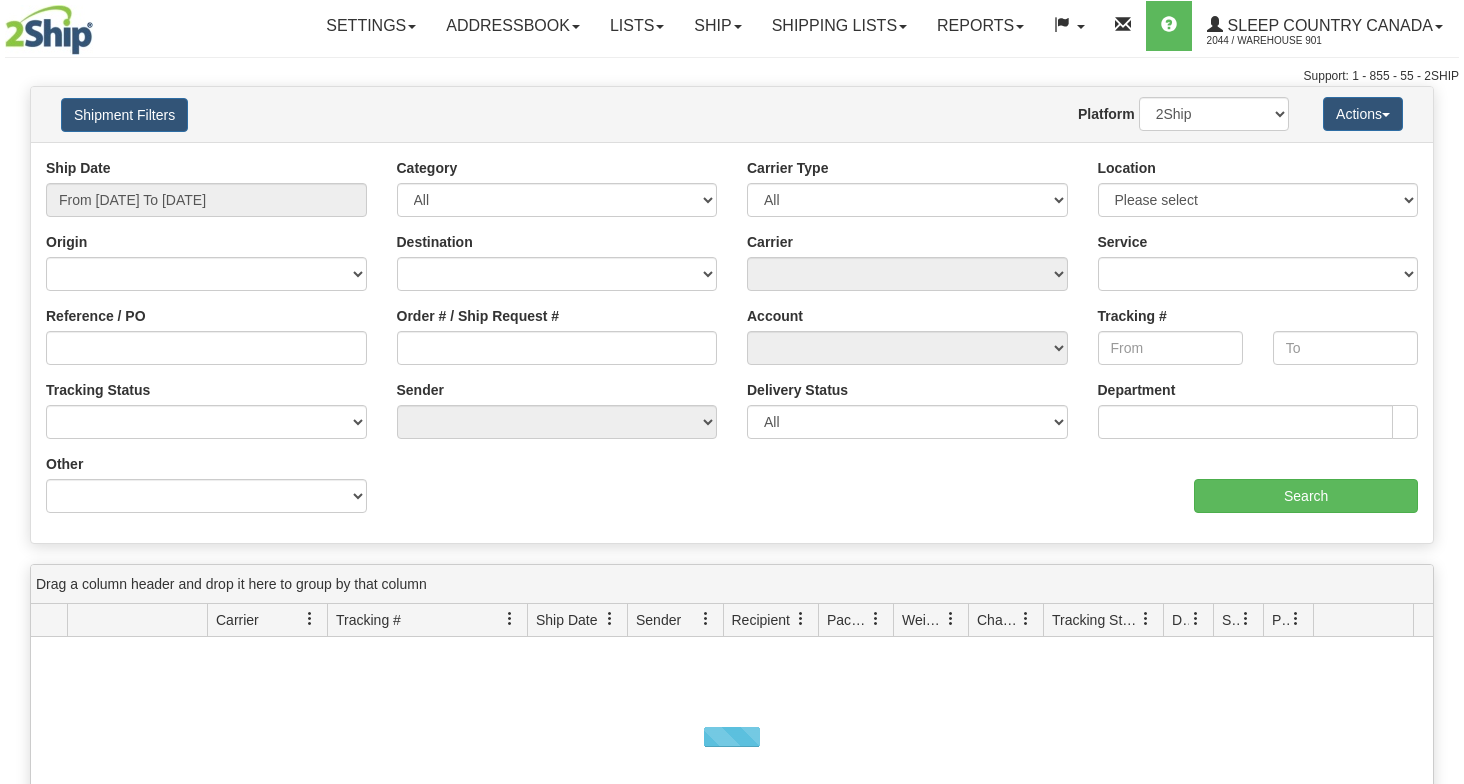 scroll, scrollTop: 0, scrollLeft: 0, axis: both 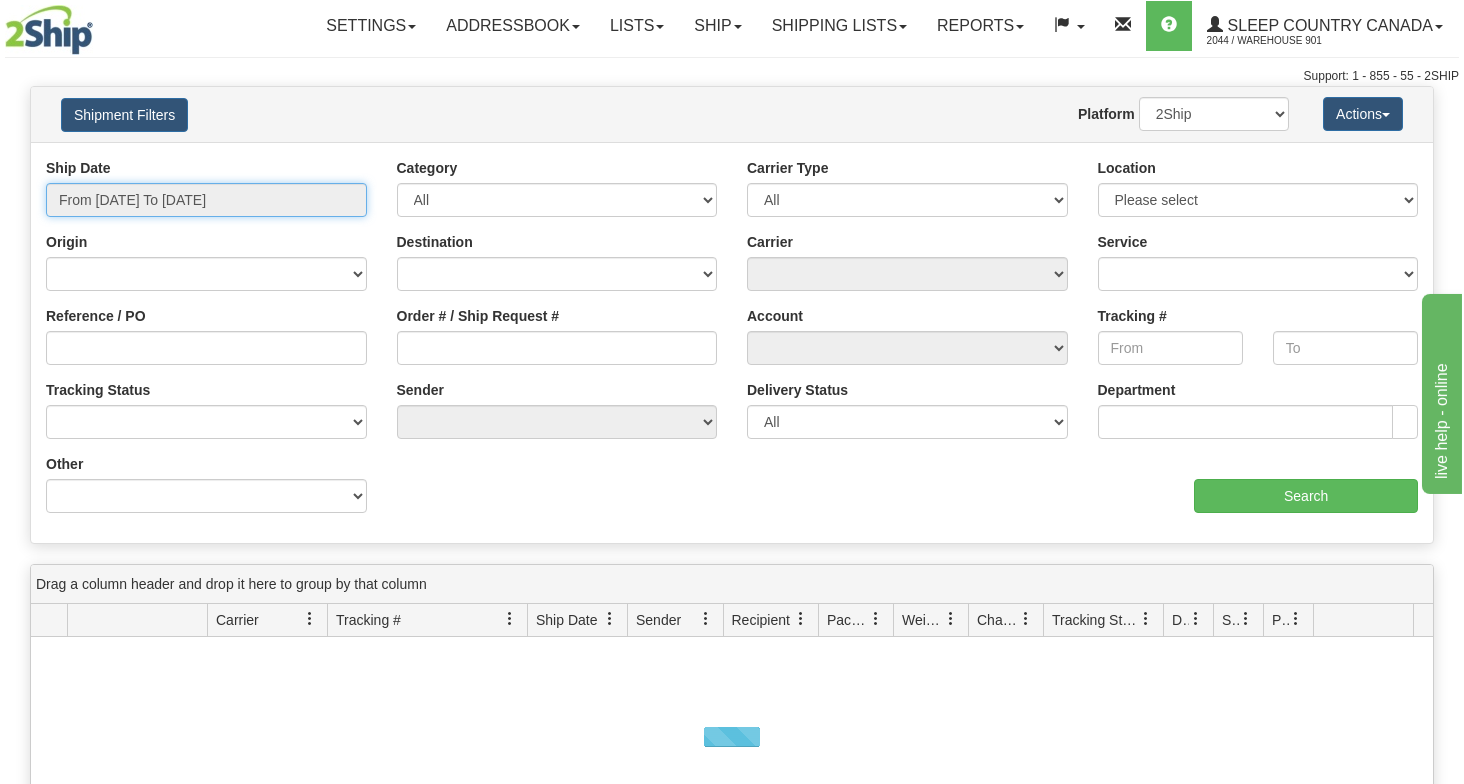 click on "From 08/05/2025 To 08/06/2025" at bounding box center [206, 200] 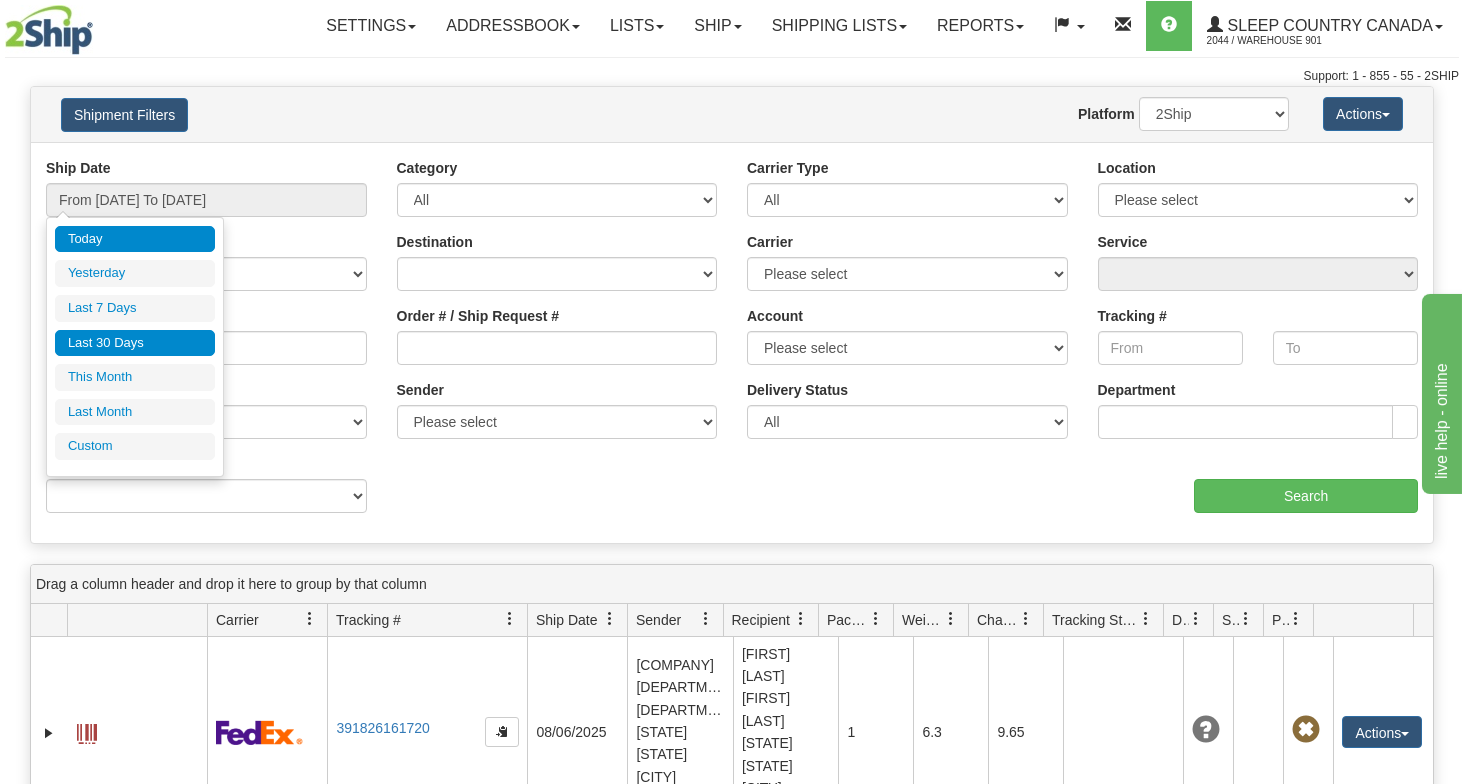 click on "Last 30 Days" at bounding box center [135, 343] 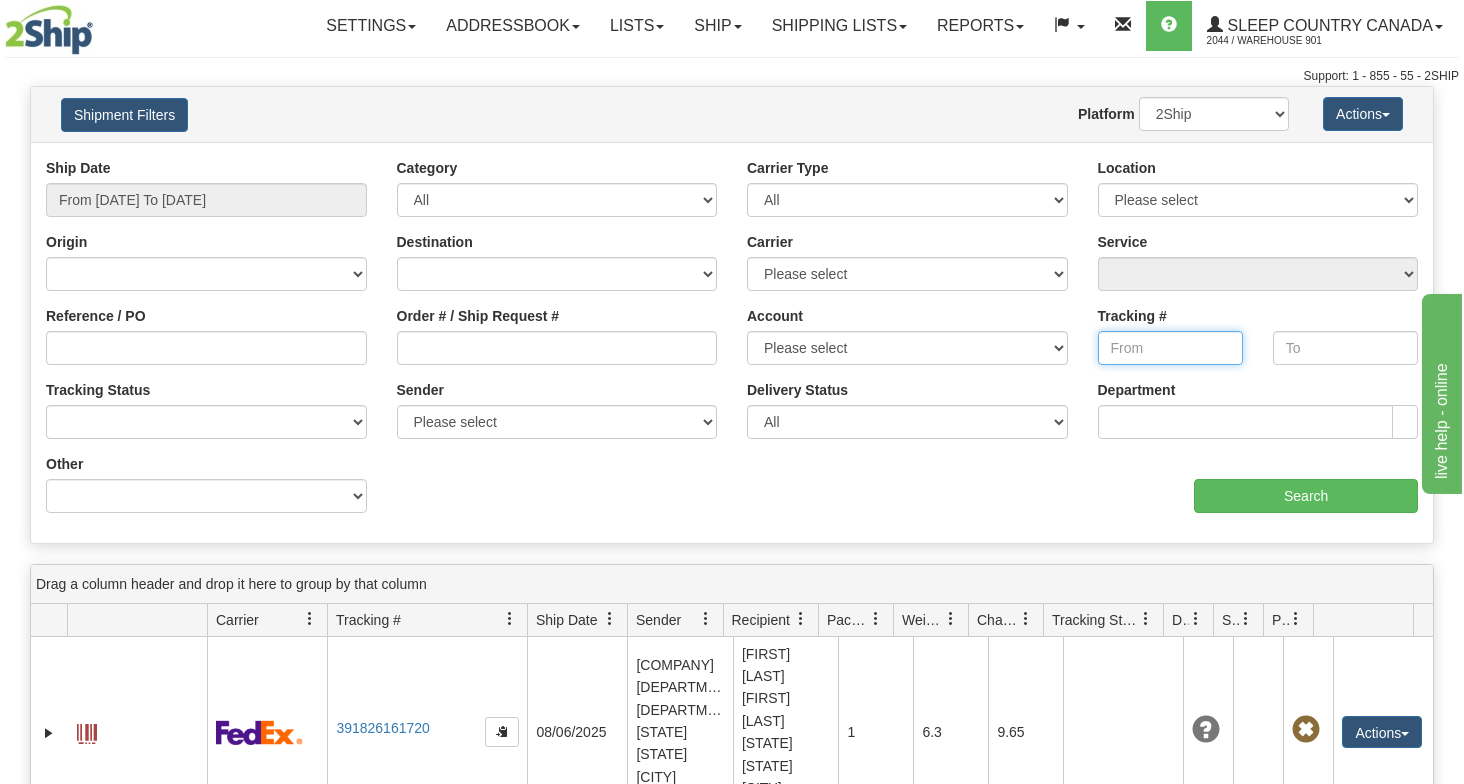 click on "Tracking #" at bounding box center [1170, 348] 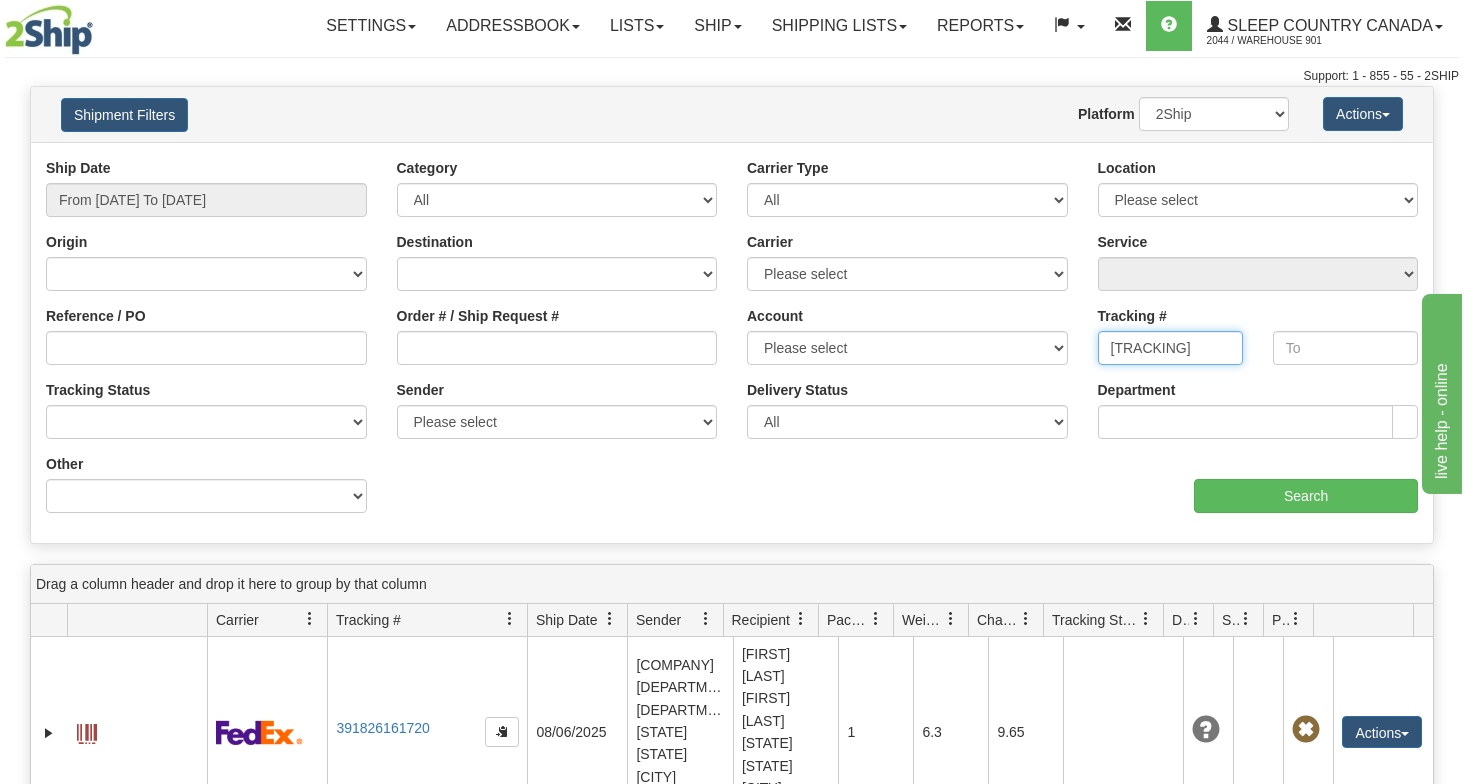 scroll, scrollTop: 0, scrollLeft: 24, axis: horizontal 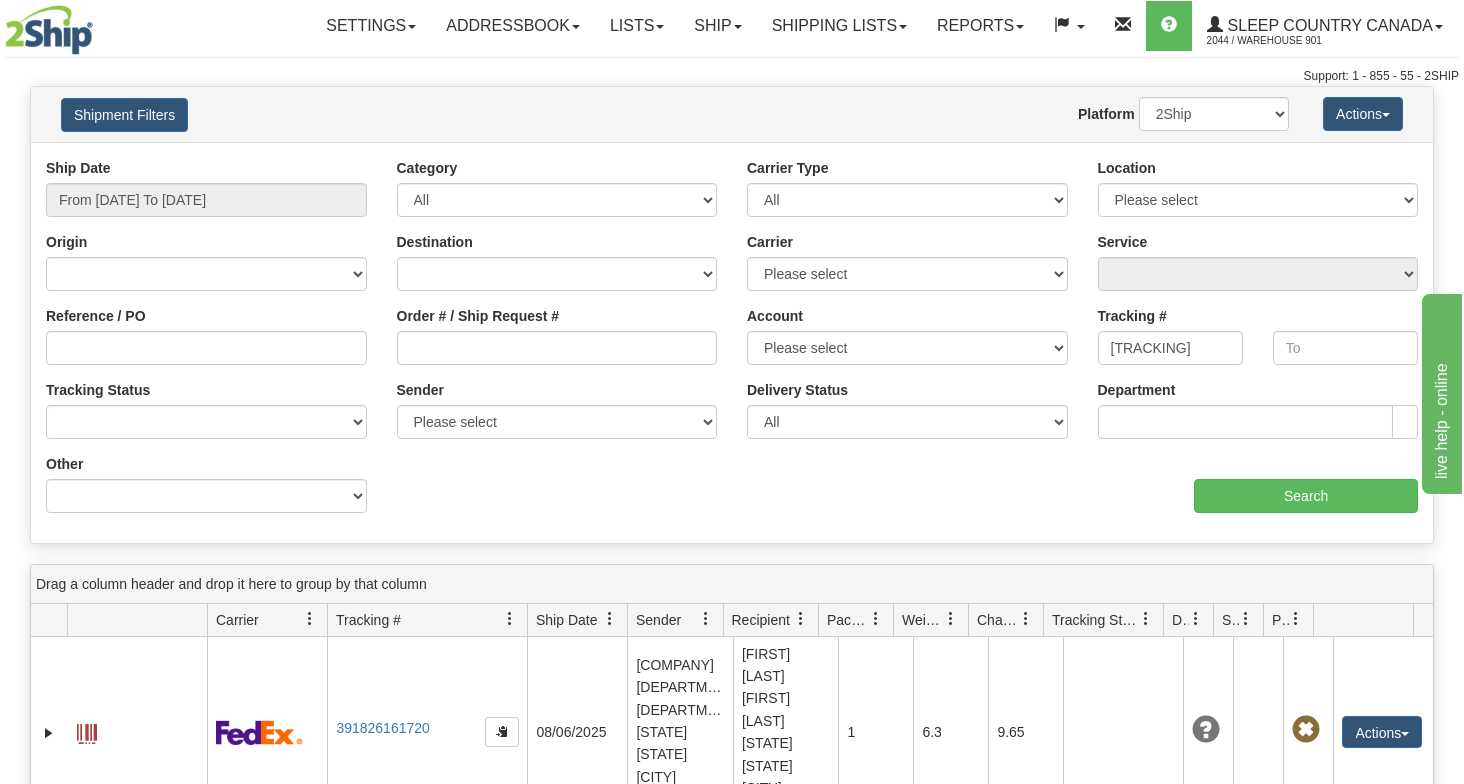 click on "aaa
Search" at bounding box center (1082, 483) 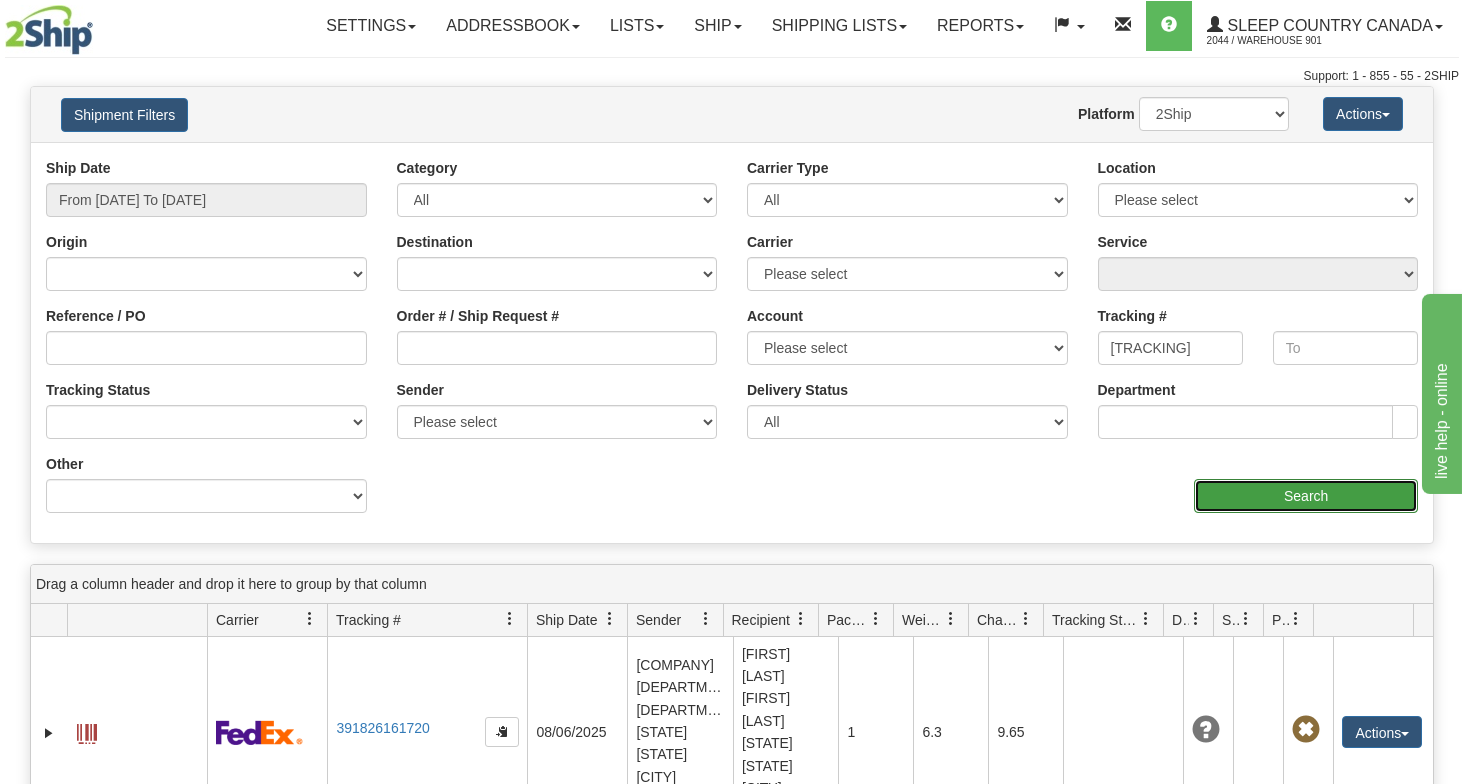 click on "Search" at bounding box center (1306, 496) 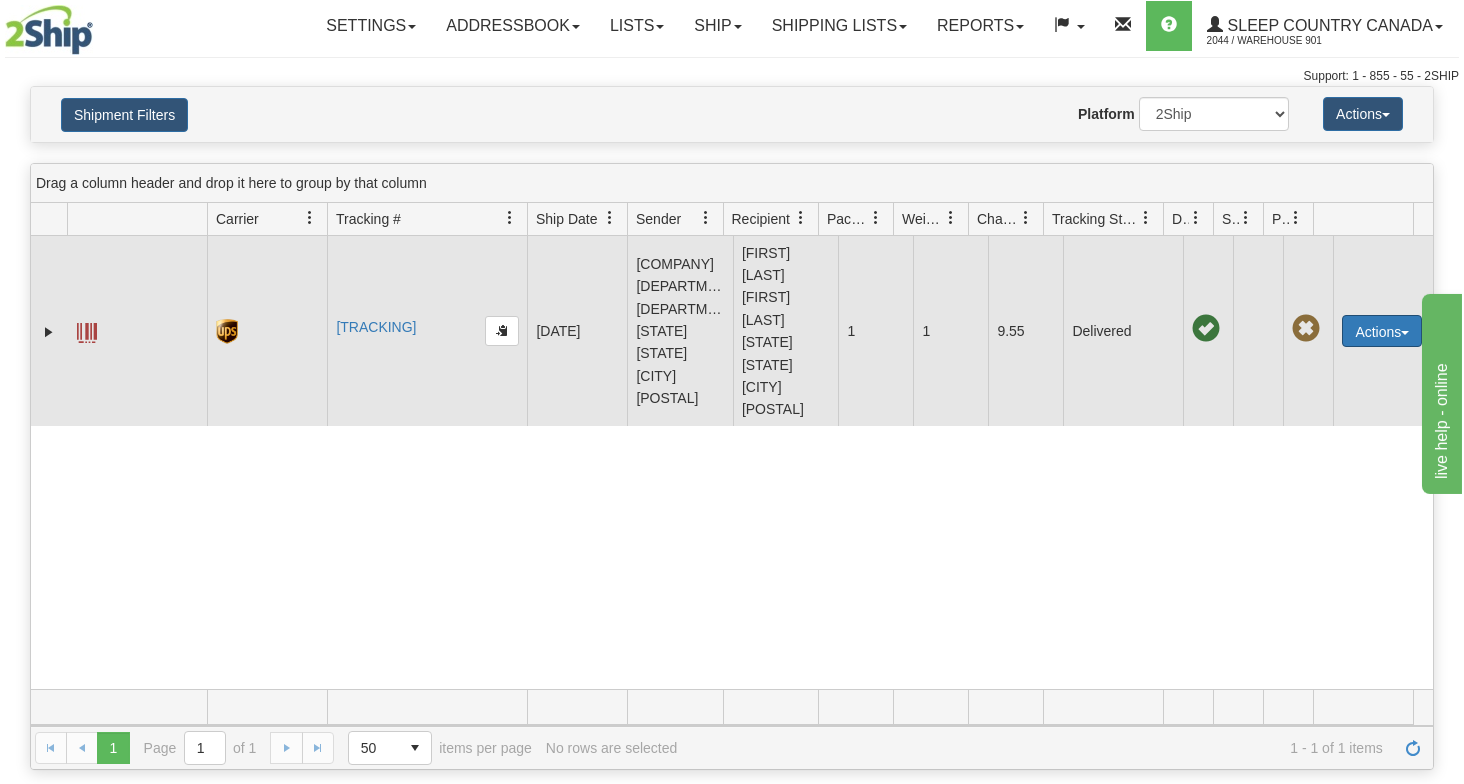 click on "Actions" at bounding box center (1382, 331) 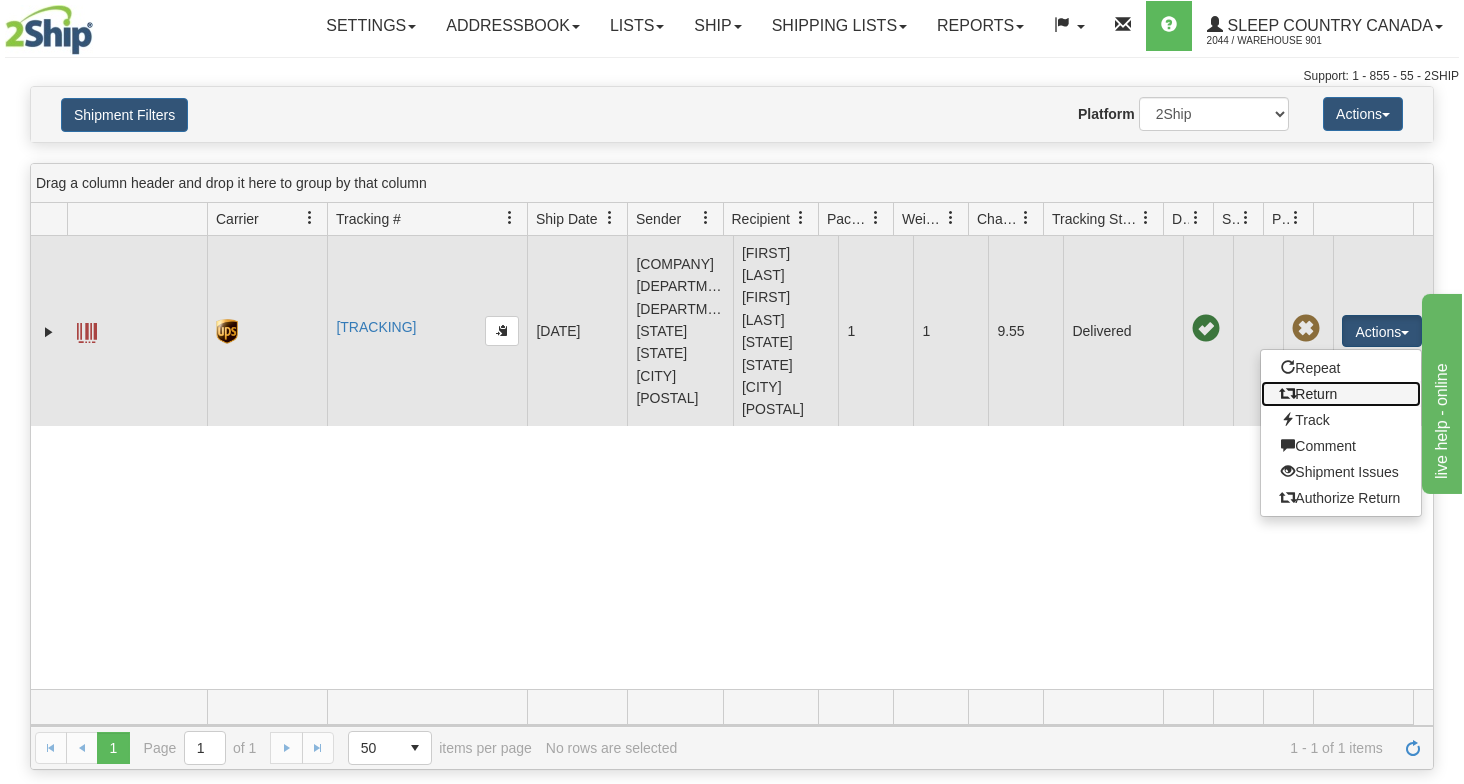 click on "Return" at bounding box center [1341, 394] 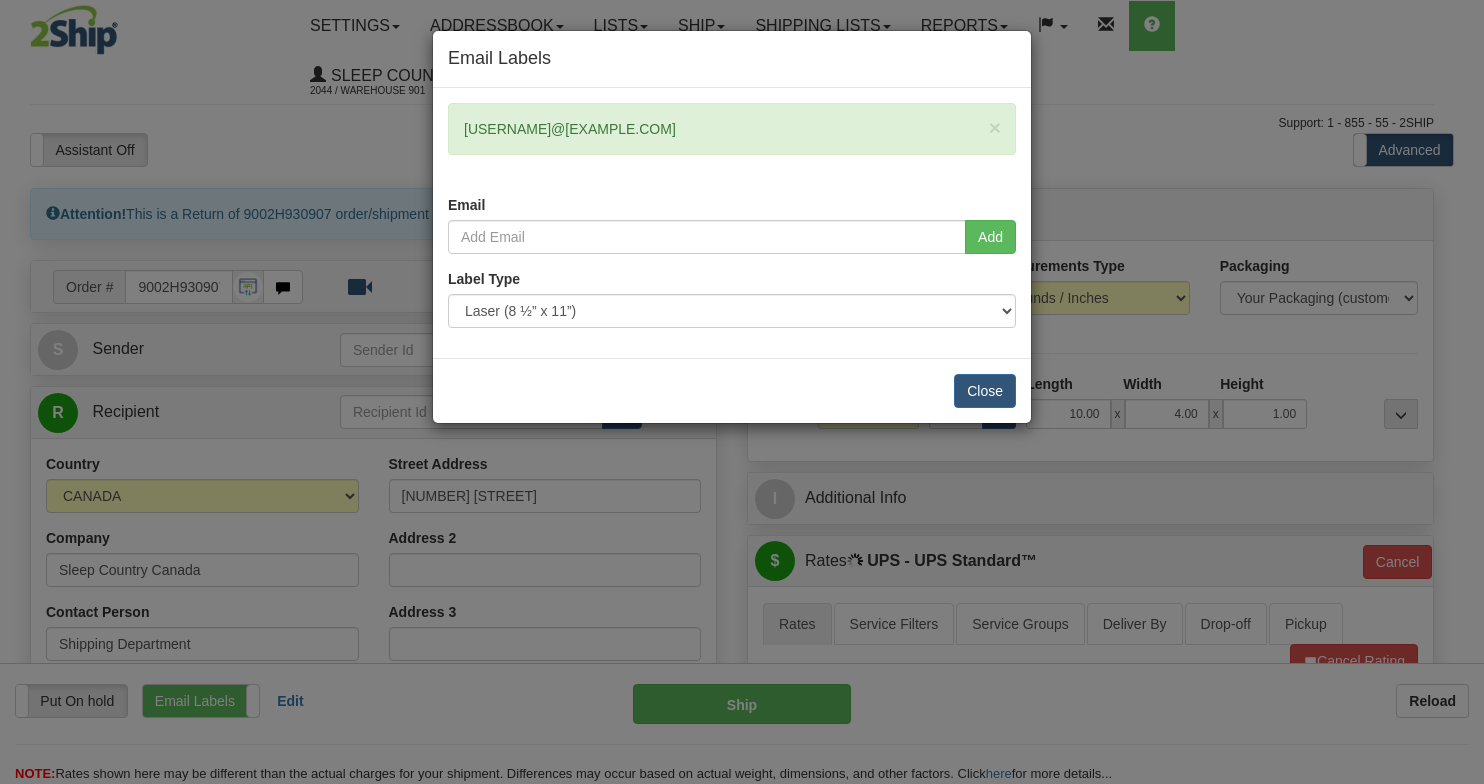 scroll, scrollTop: 0, scrollLeft: 0, axis: both 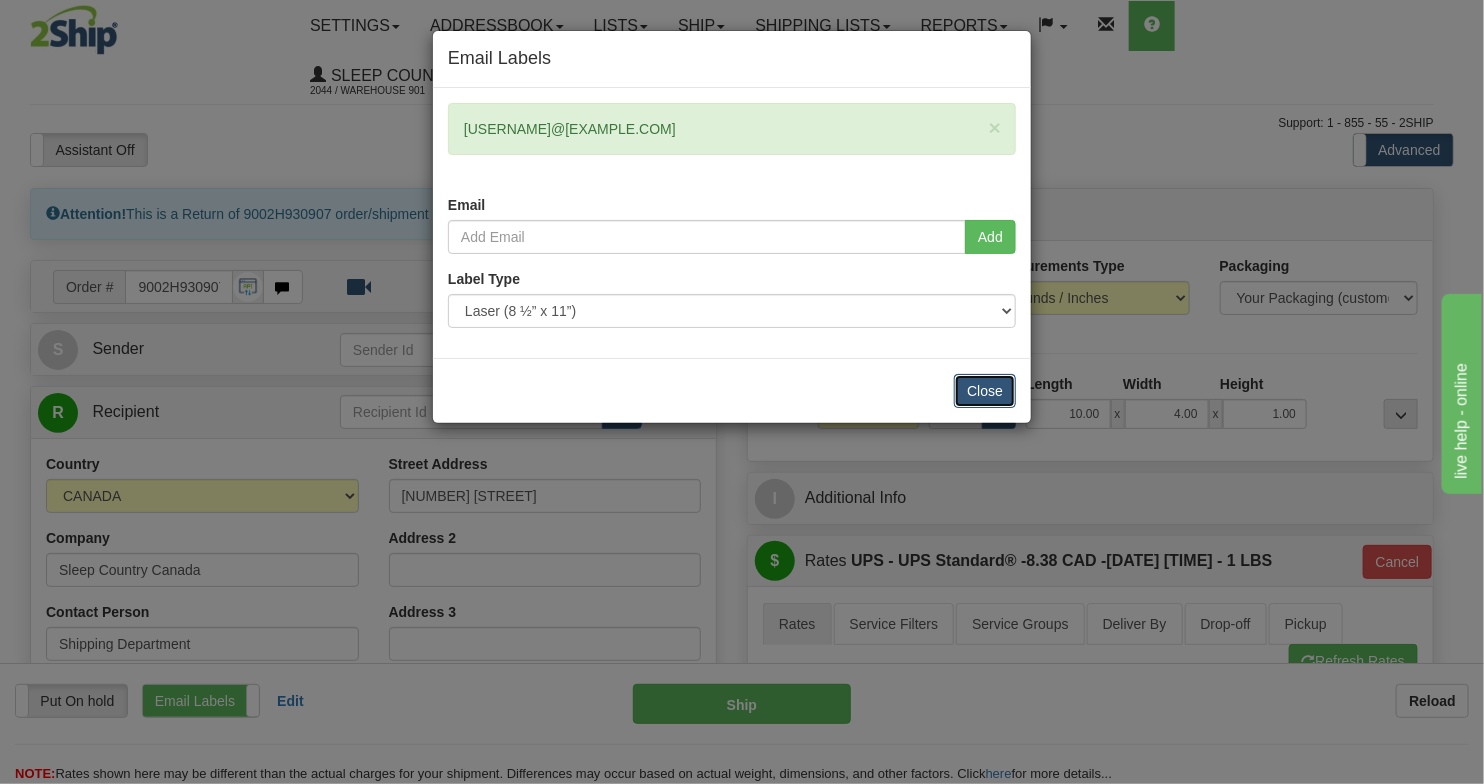click on "Close" at bounding box center (985, 391) 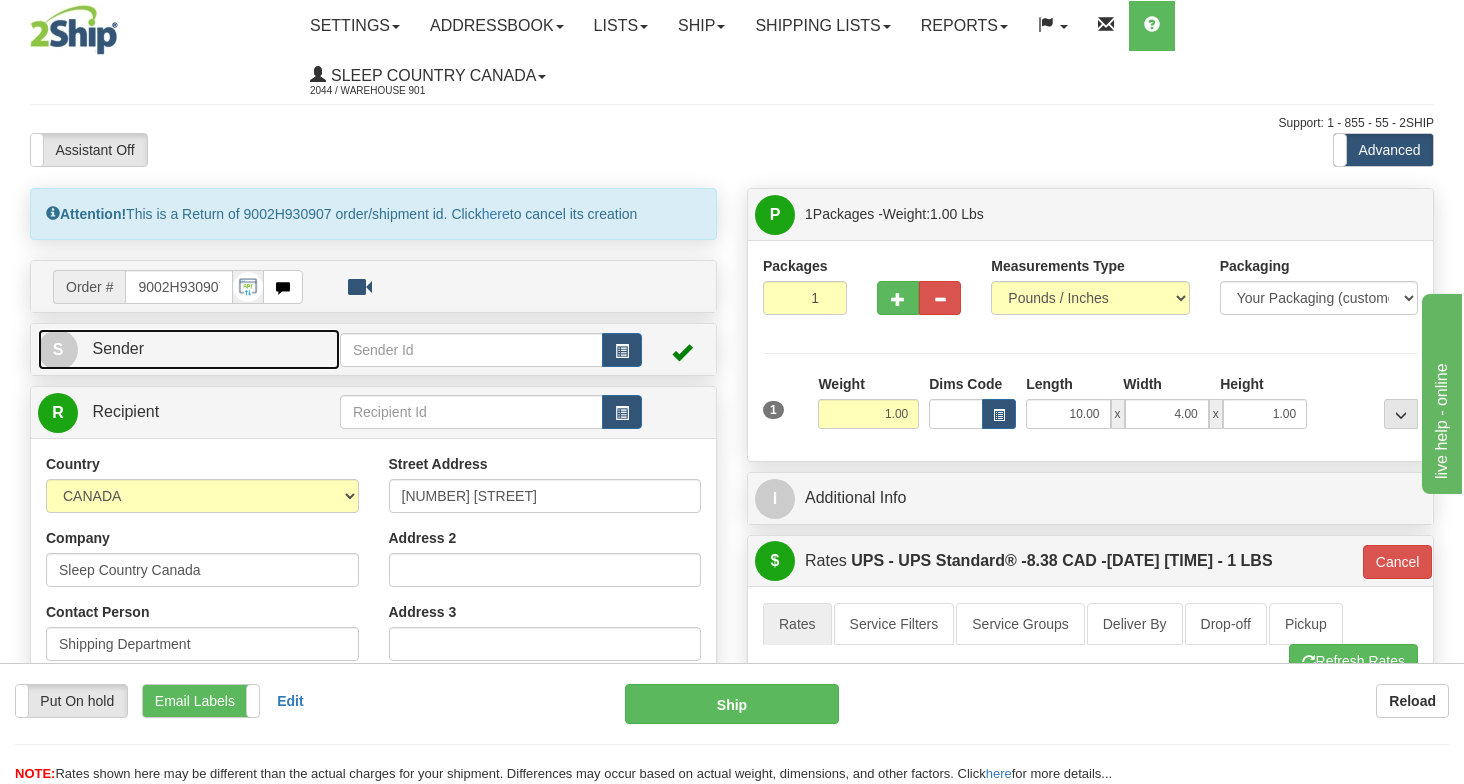click on "S
Sender" at bounding box center [189, 349] 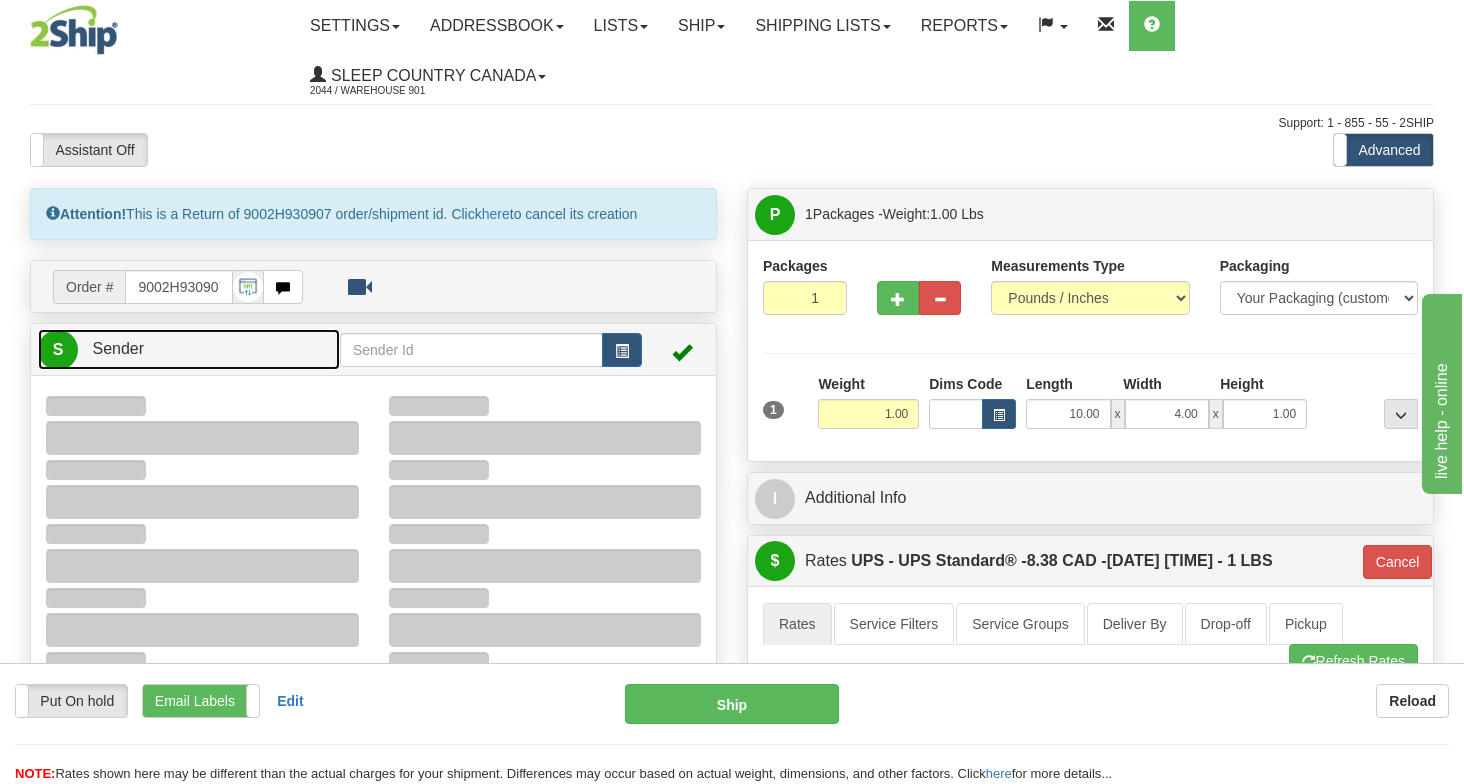 type on "22:45" 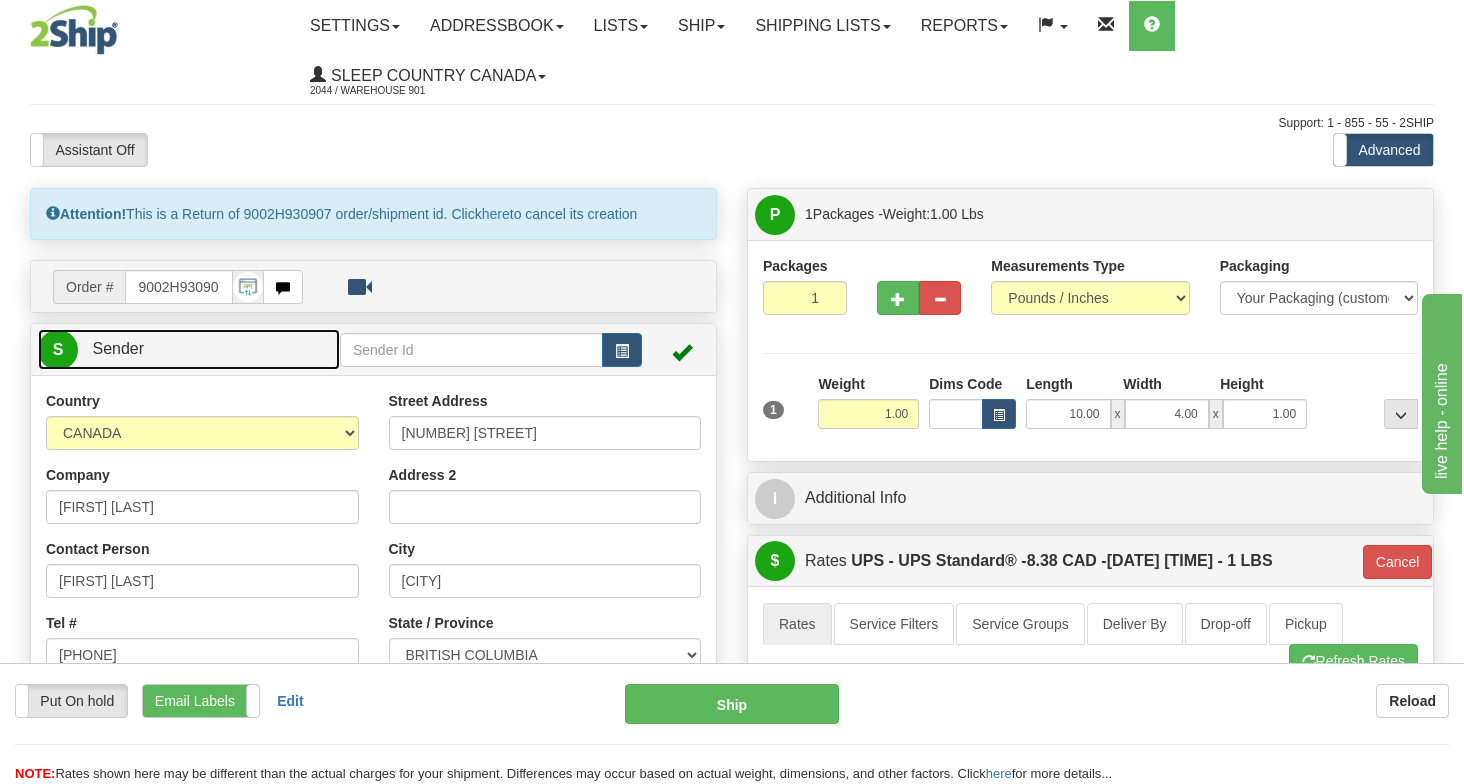 click on "S
Sender" at bounding box center (189, 349) 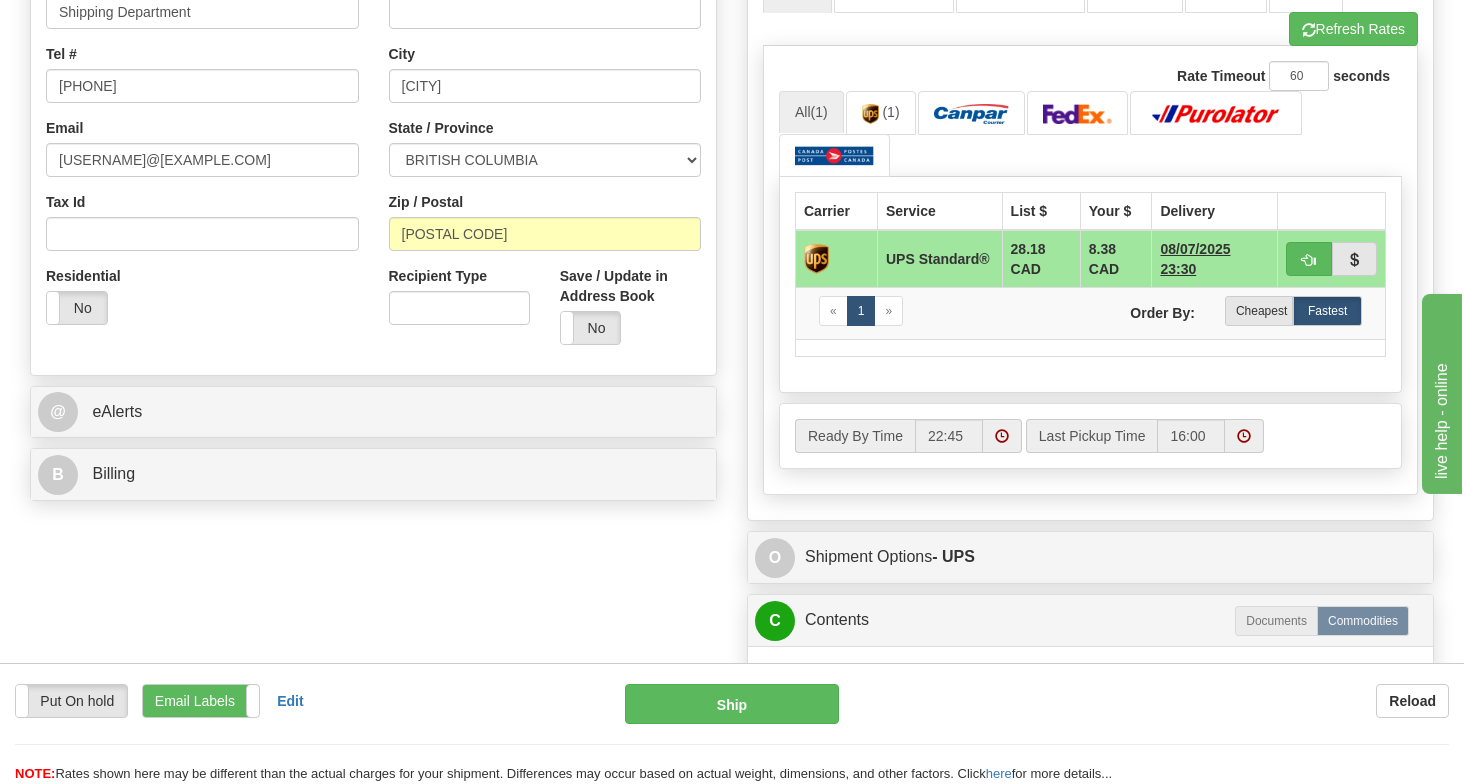 scroll, scrollTop: 666, scrollLeft: 0, axis: vertical 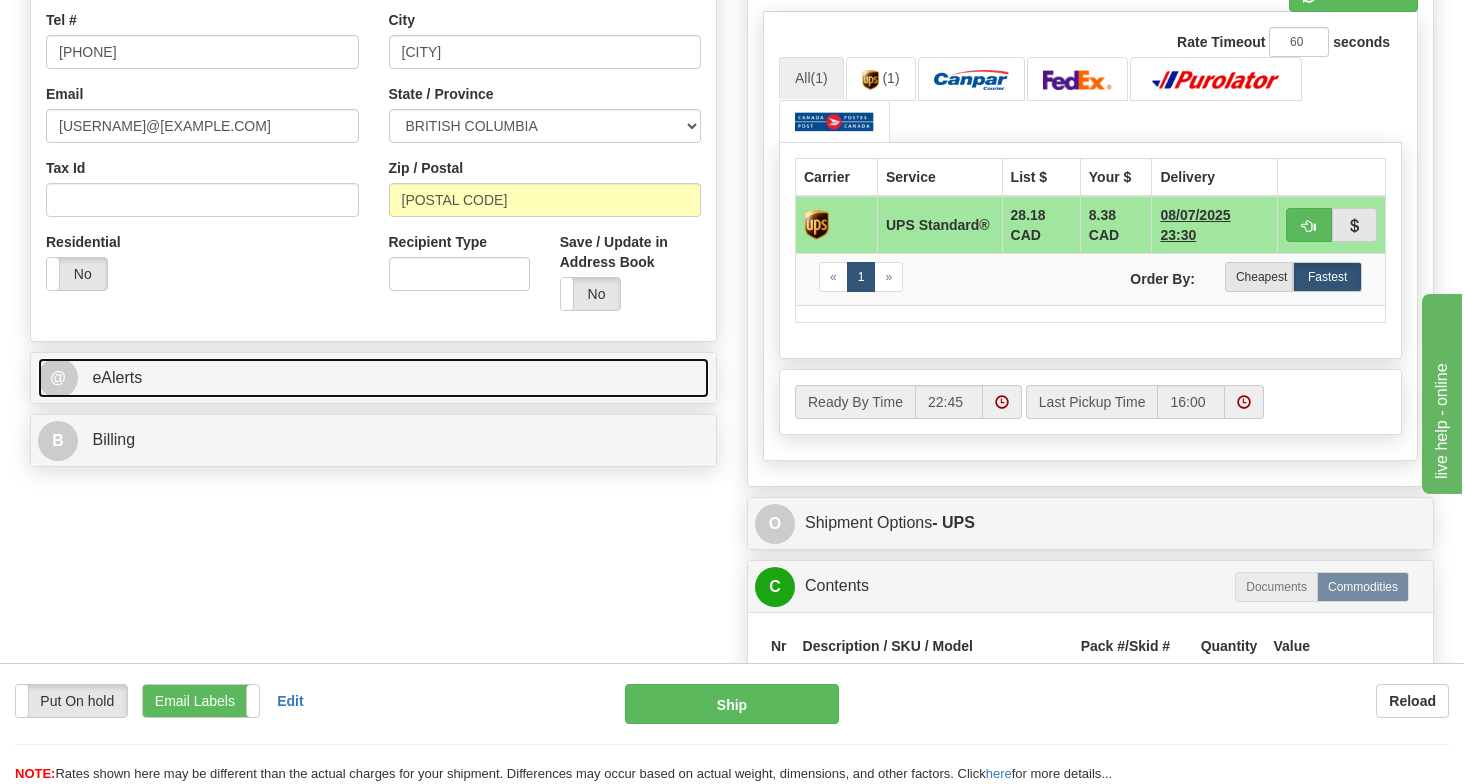 click on "@
eAlerts" at bounding box center (373, 378) 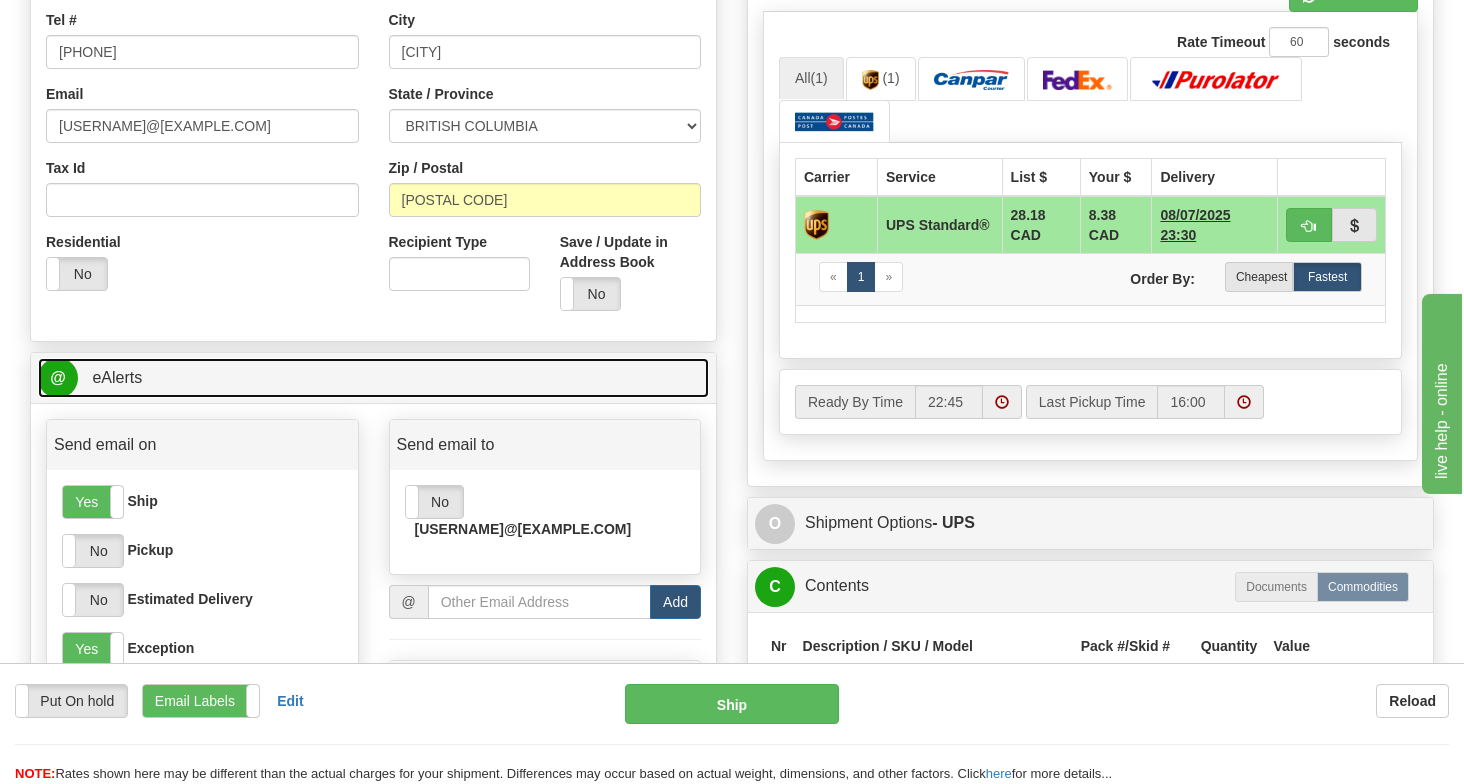 click on "@
eAlerts" at bounding box center [373, 378] 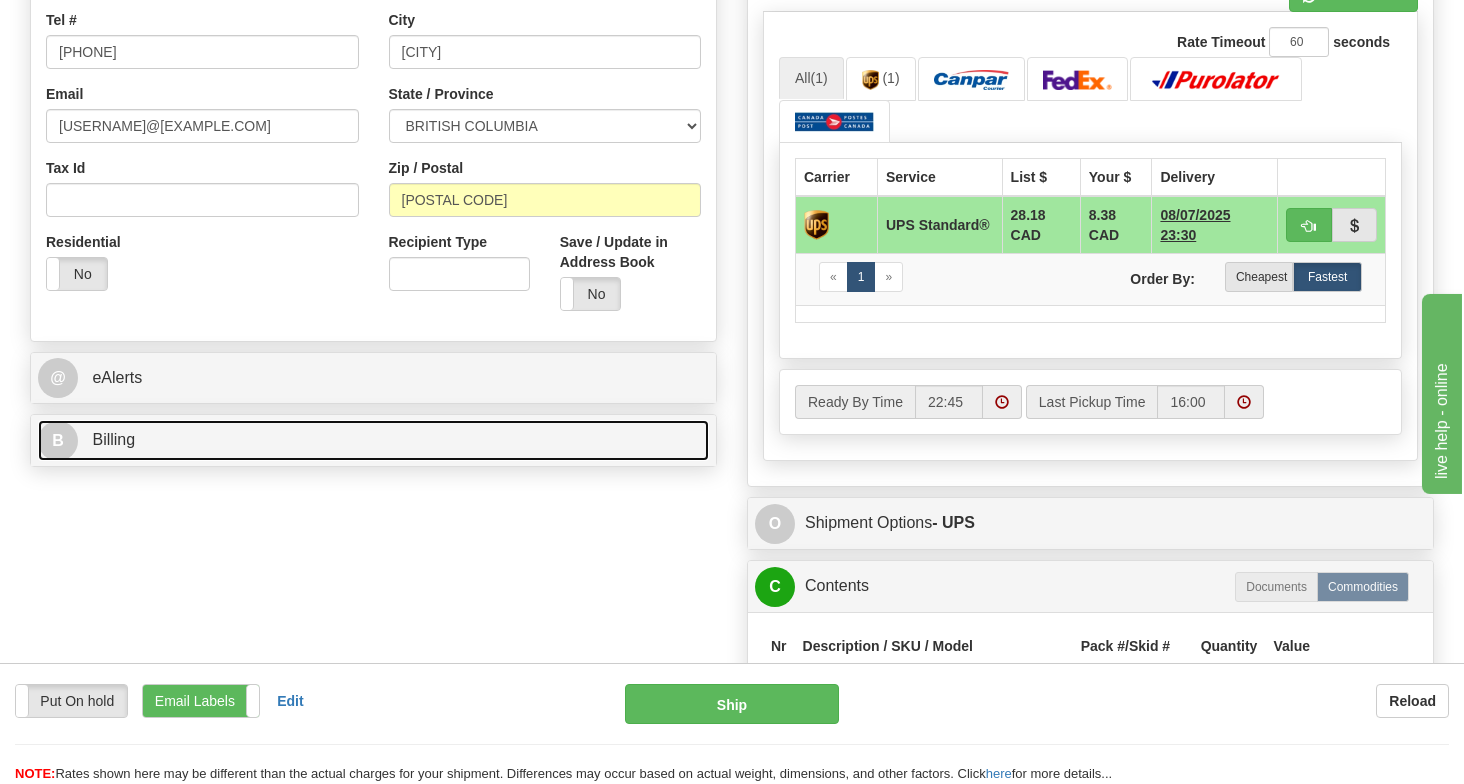 click on "B
Billing" at bounding box center (373, 440) 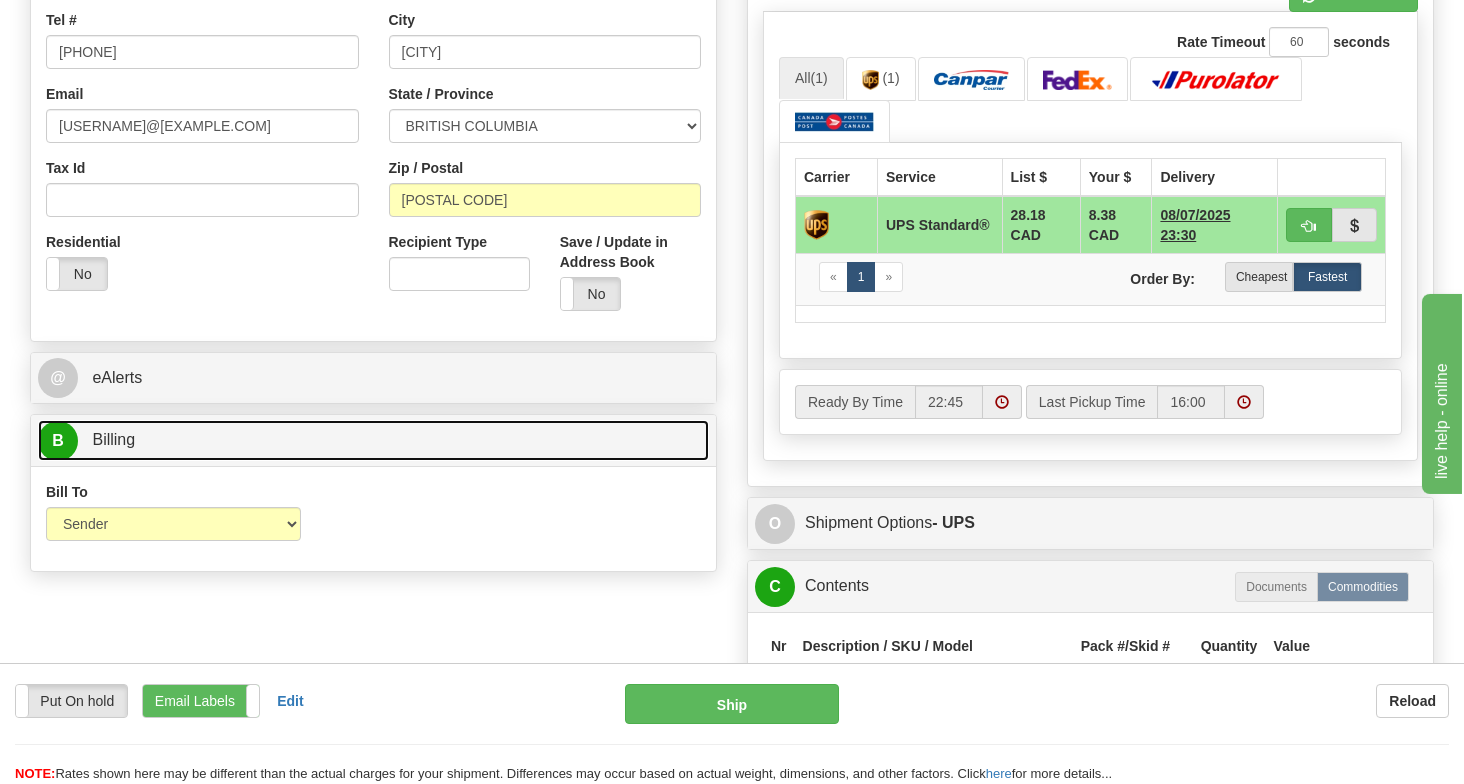 click on "B
Billing" at bounding box center (373, 440) 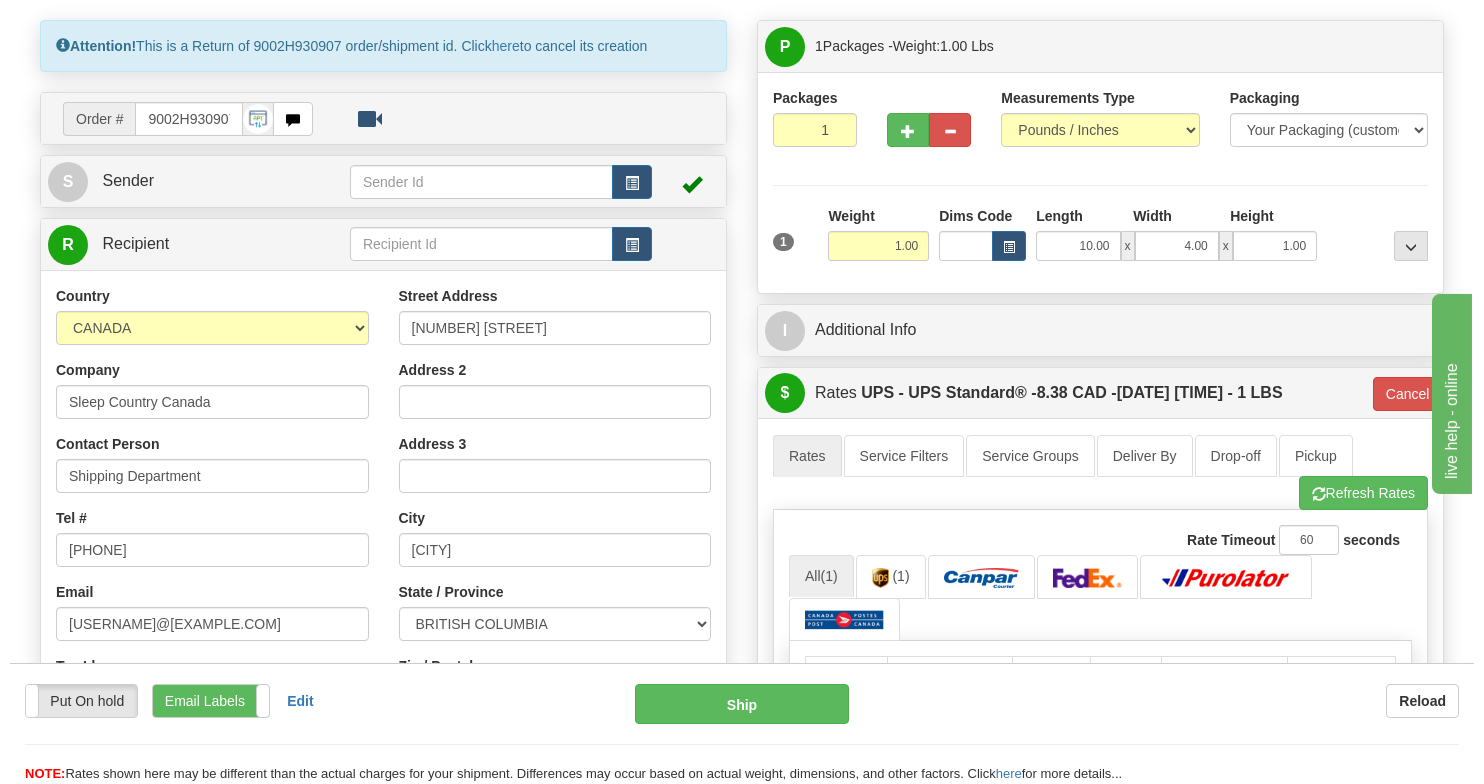 scroll, scrollTop: 0, scrollLeft: 0, axis: both 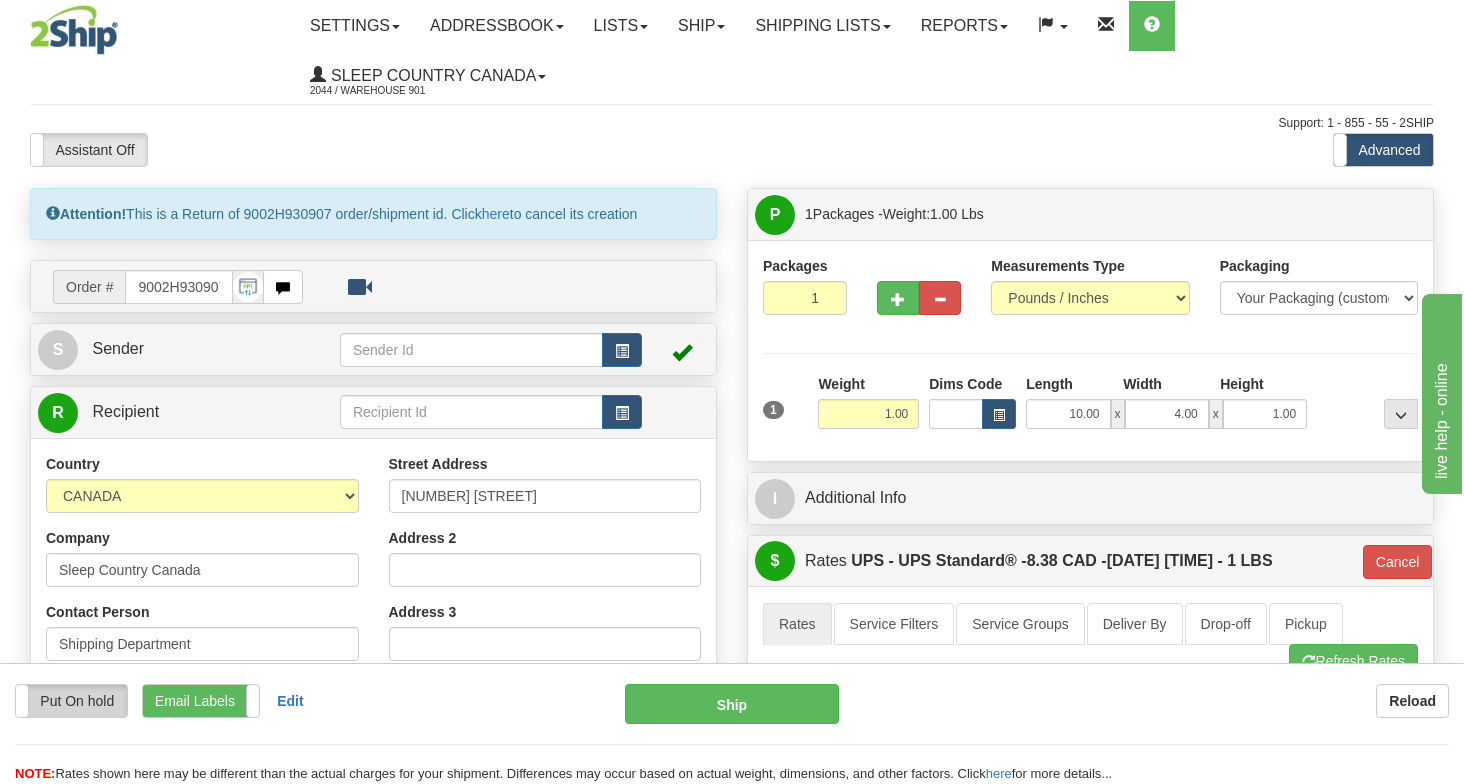 click on "Put On hold" at bounding box center (71, 701) 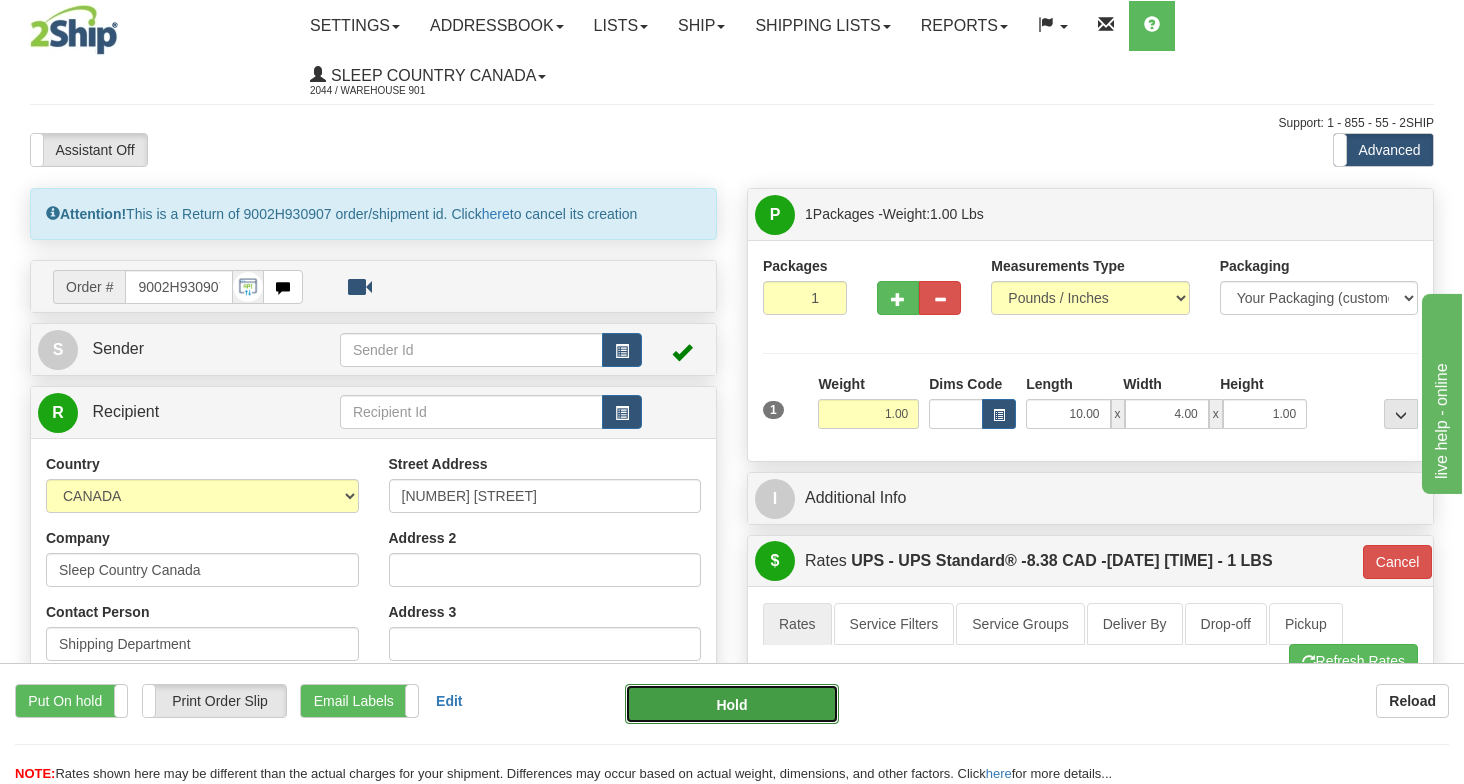 click on "Hold" at bounding box center (732, 704) 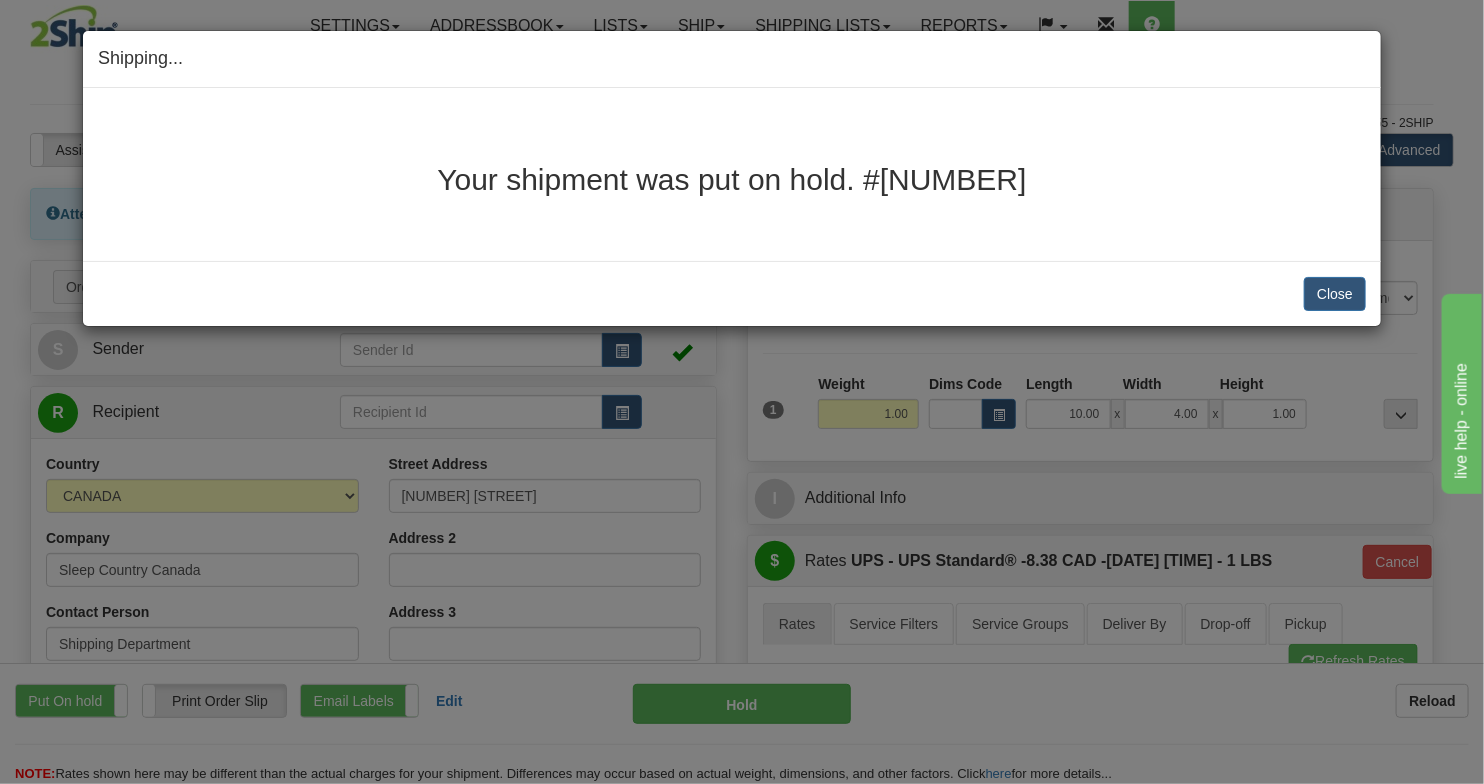 drag, startPoint x: 1054, startPoint y: 191, endPoint x: 888, endPoint y: 183, distance: 166.19266 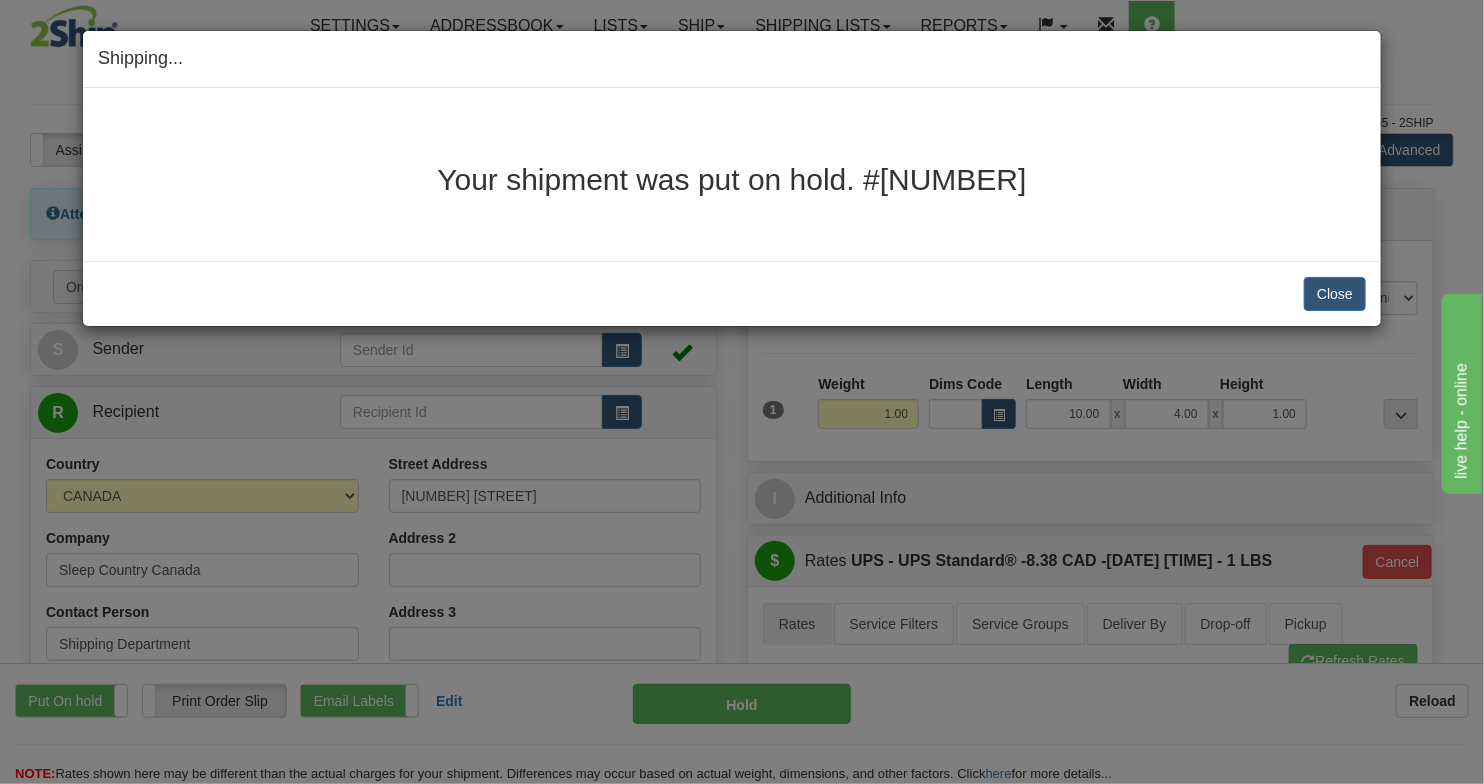 click on "Your shipment was put on hold. #31418122" at bounding box center (732, 179) 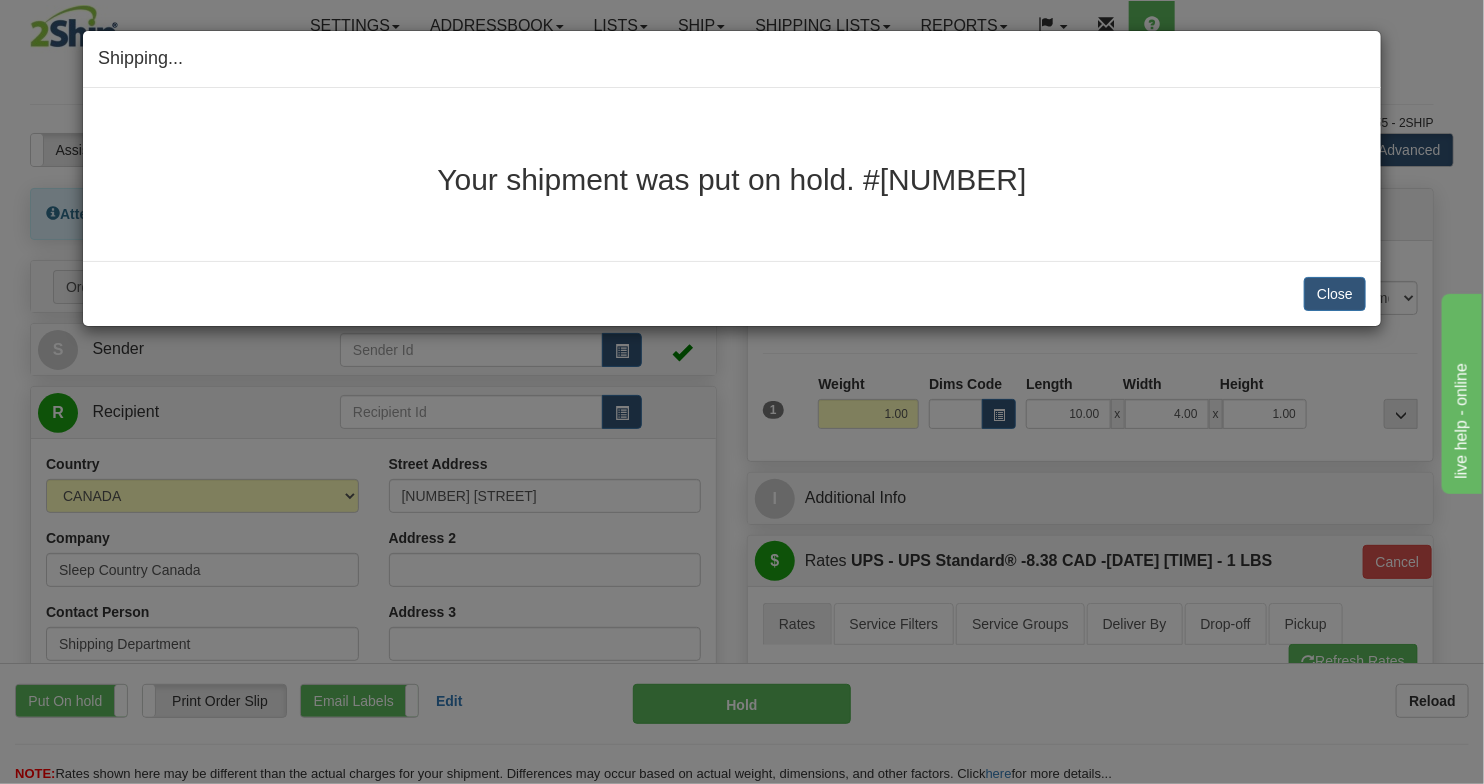 copy on "[NUMBER]" 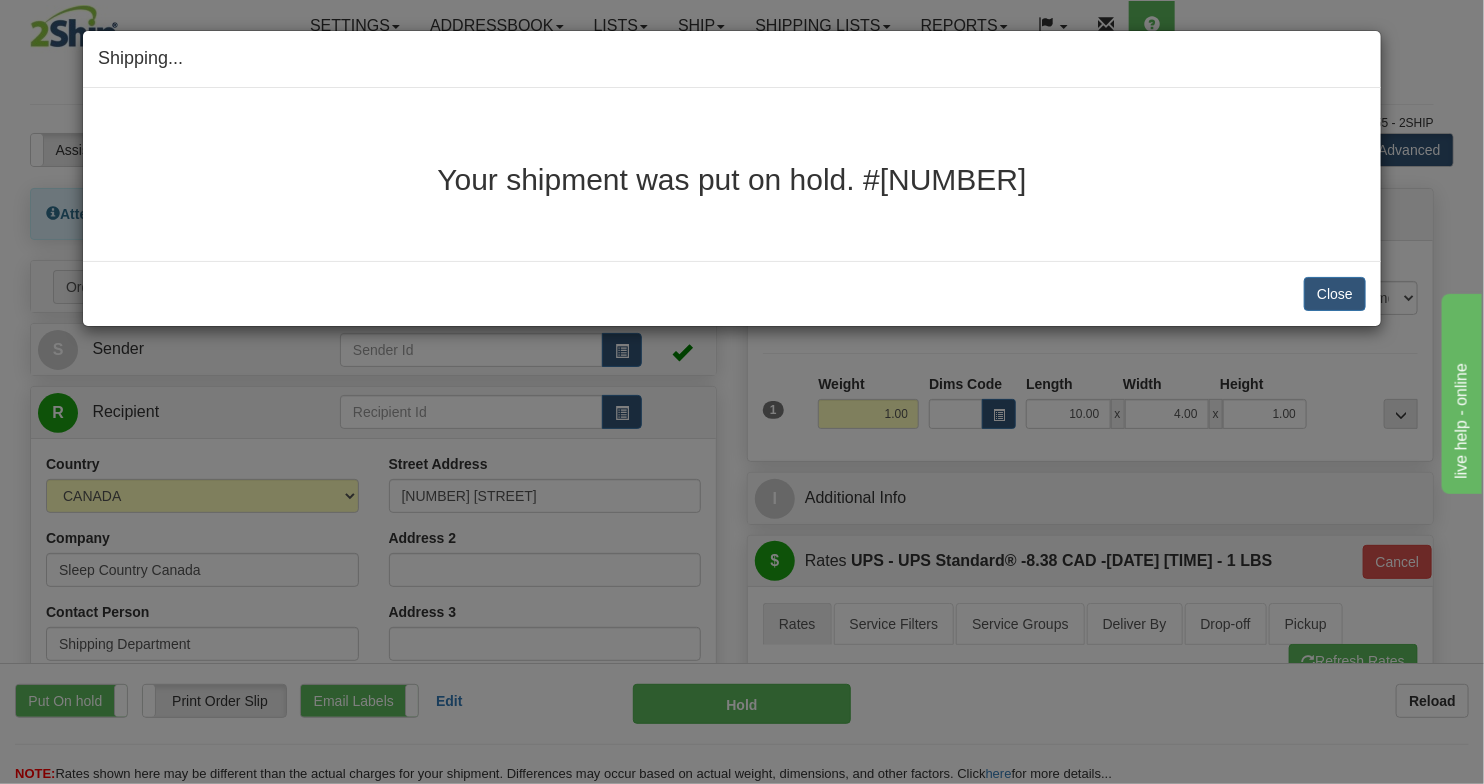 click on "Your shipment was put on hold. #31418122" at bounding box center [732, 174] 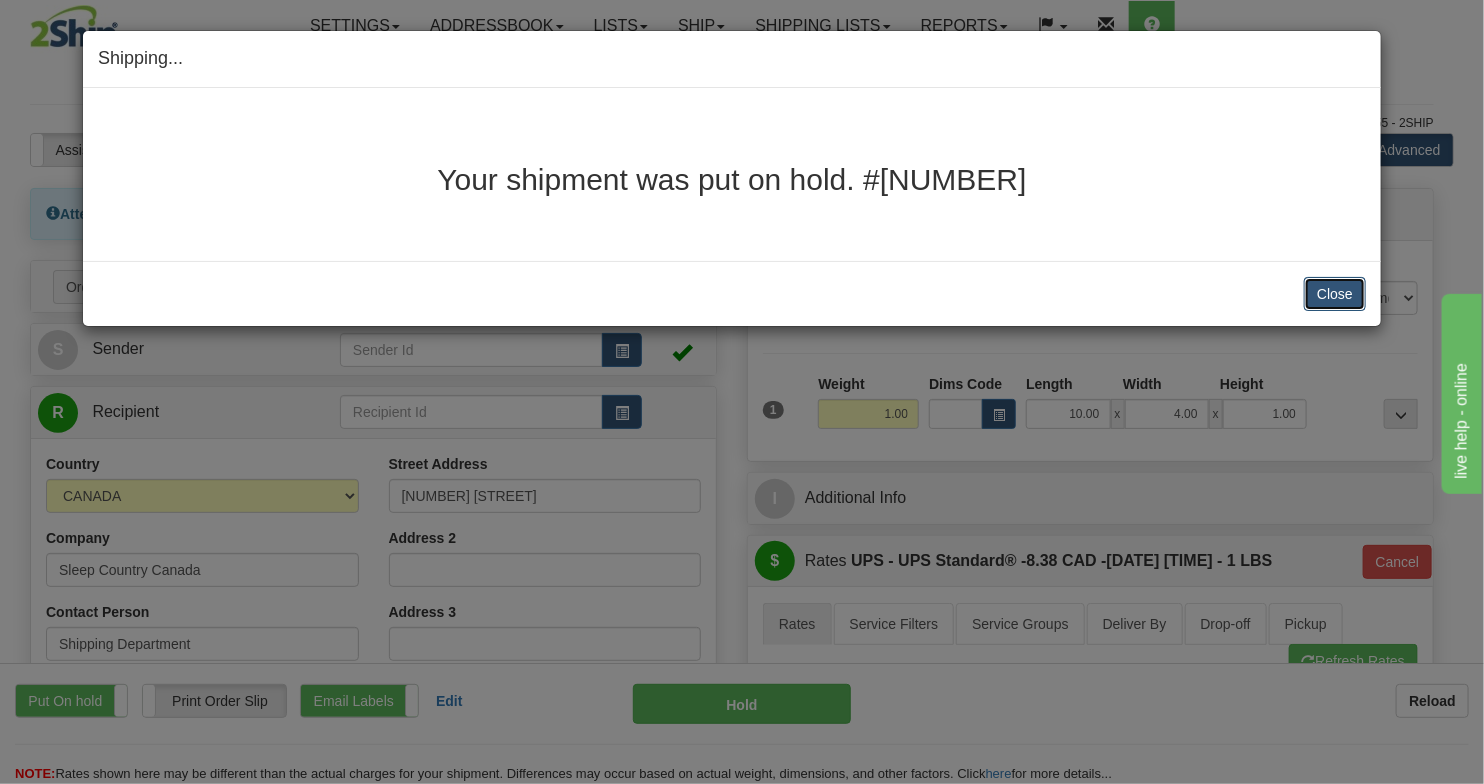 click on "Close" at bounding box center (1335, 294) 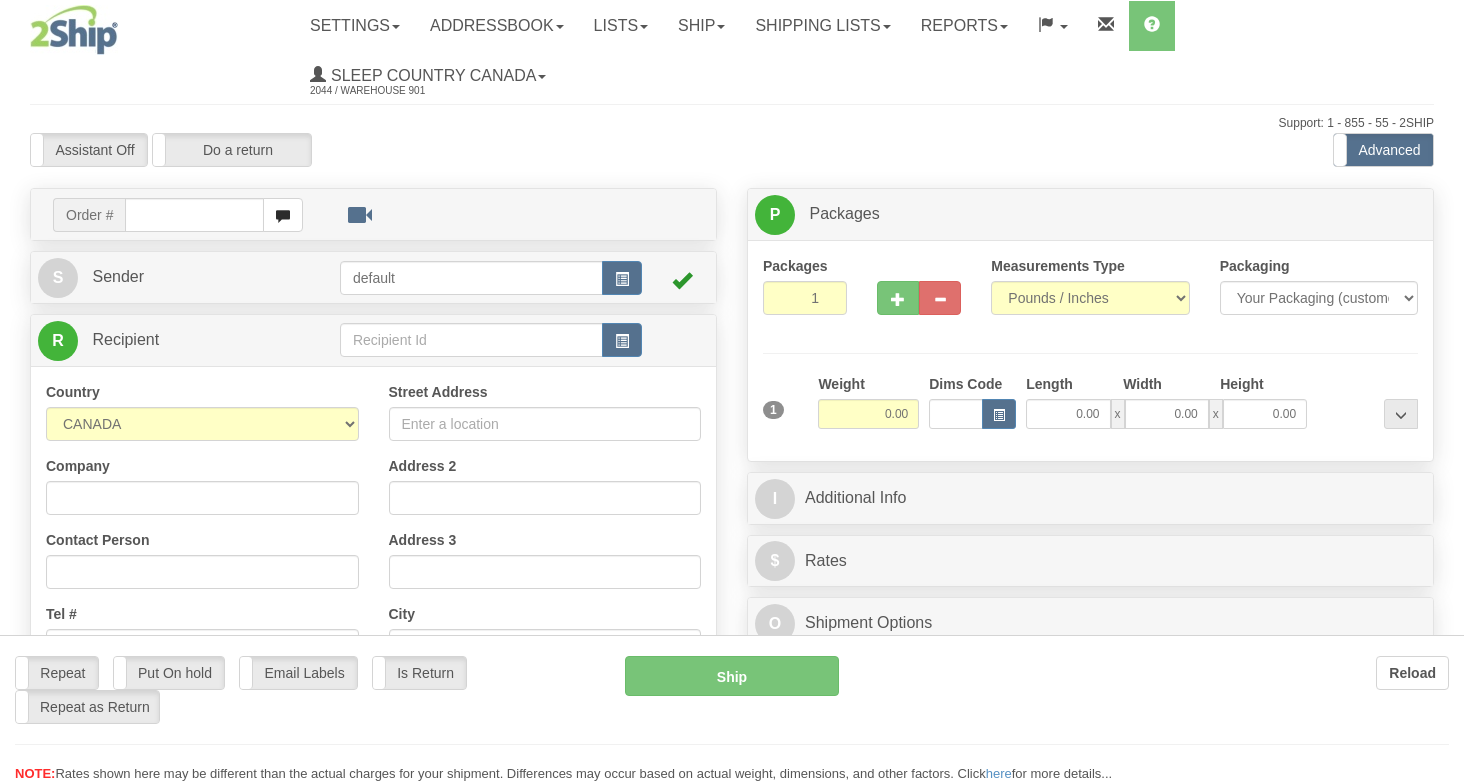 scroll, scrollTop: 0, scrollLeft: 0, axis: both 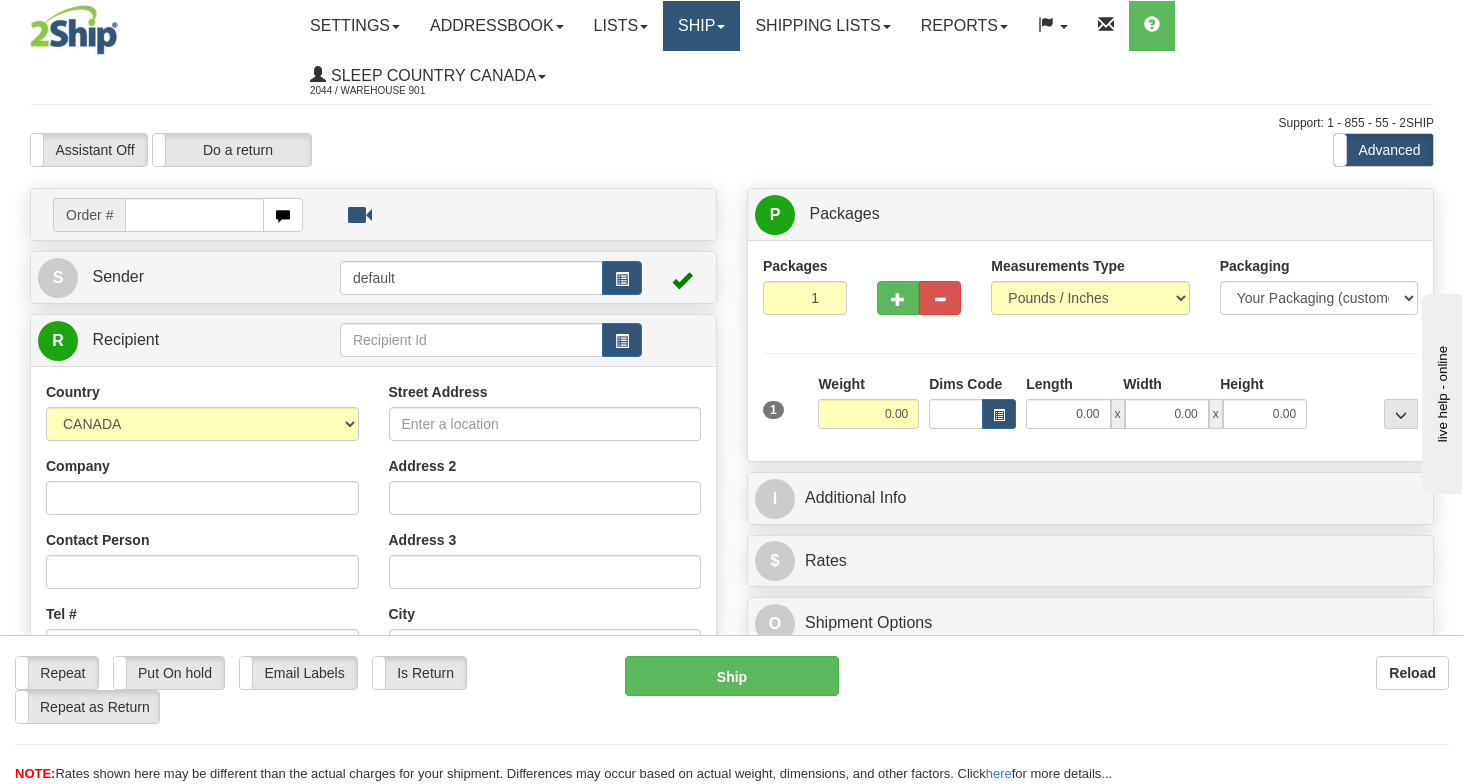 drag, startPoint x: 696, startPoint y: 28, endPoint x: 696, endPoint y: 40, distance: 12 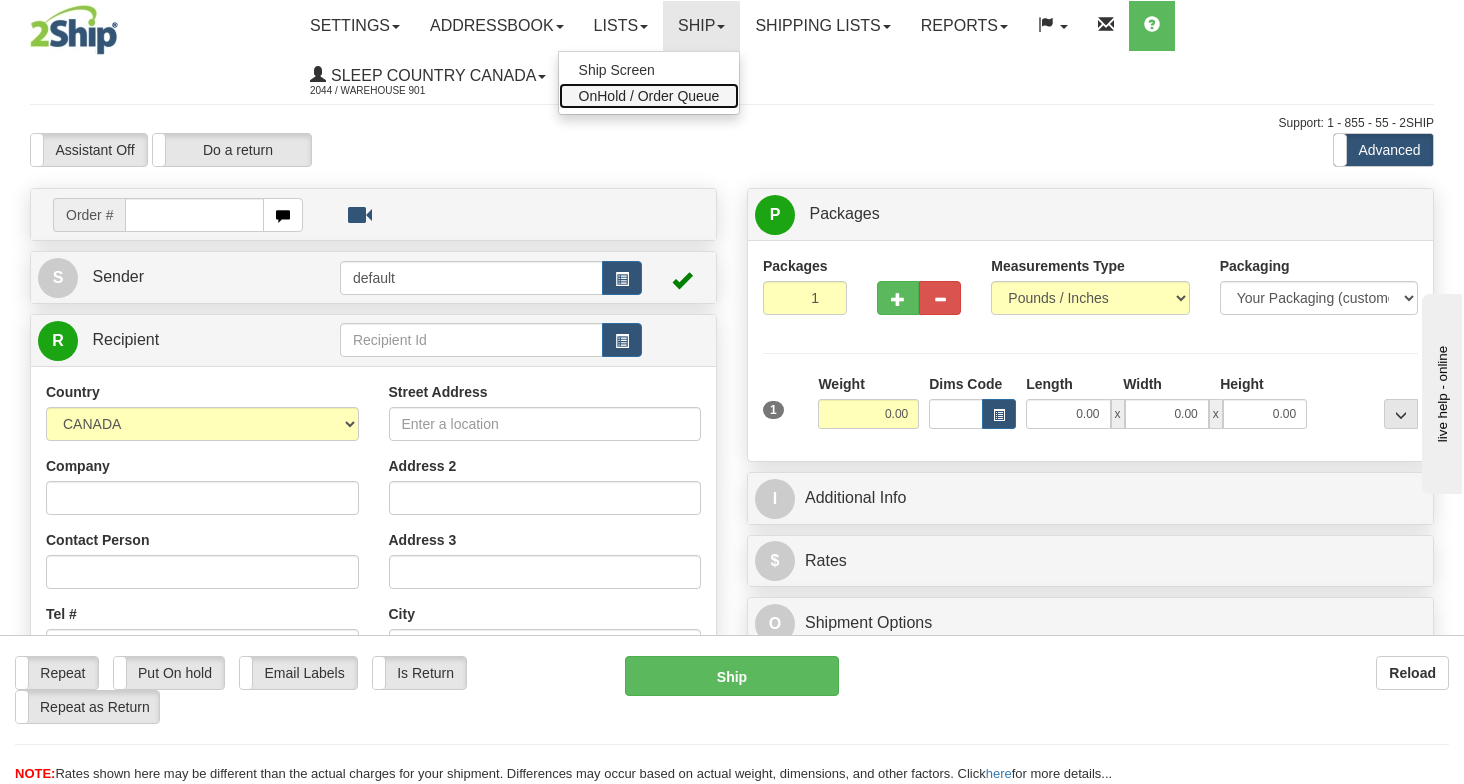 click on "OnHold / Order Queue" at bounding box center (649, 96) 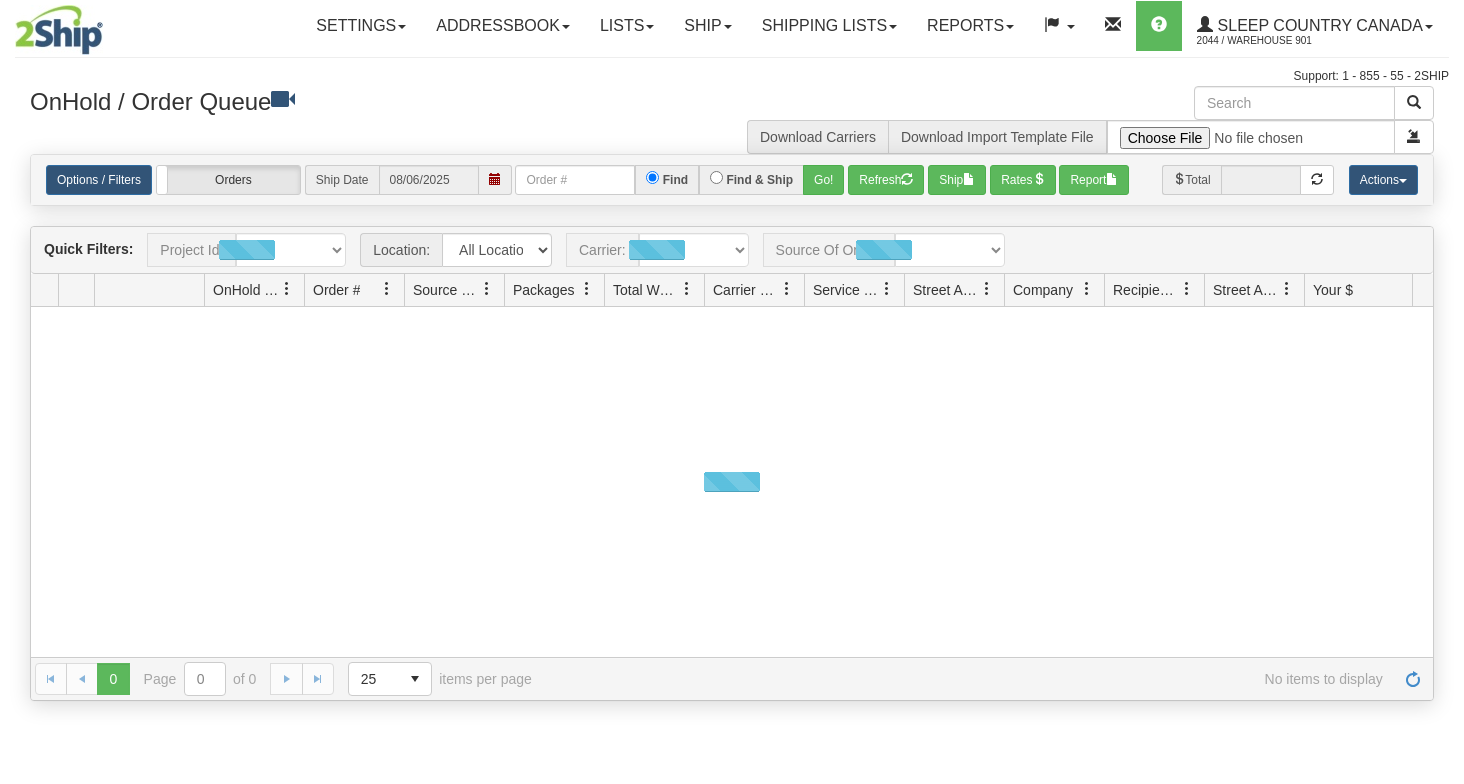 scroll, scrollTop: 0, scrollLeft: 0, axis: both 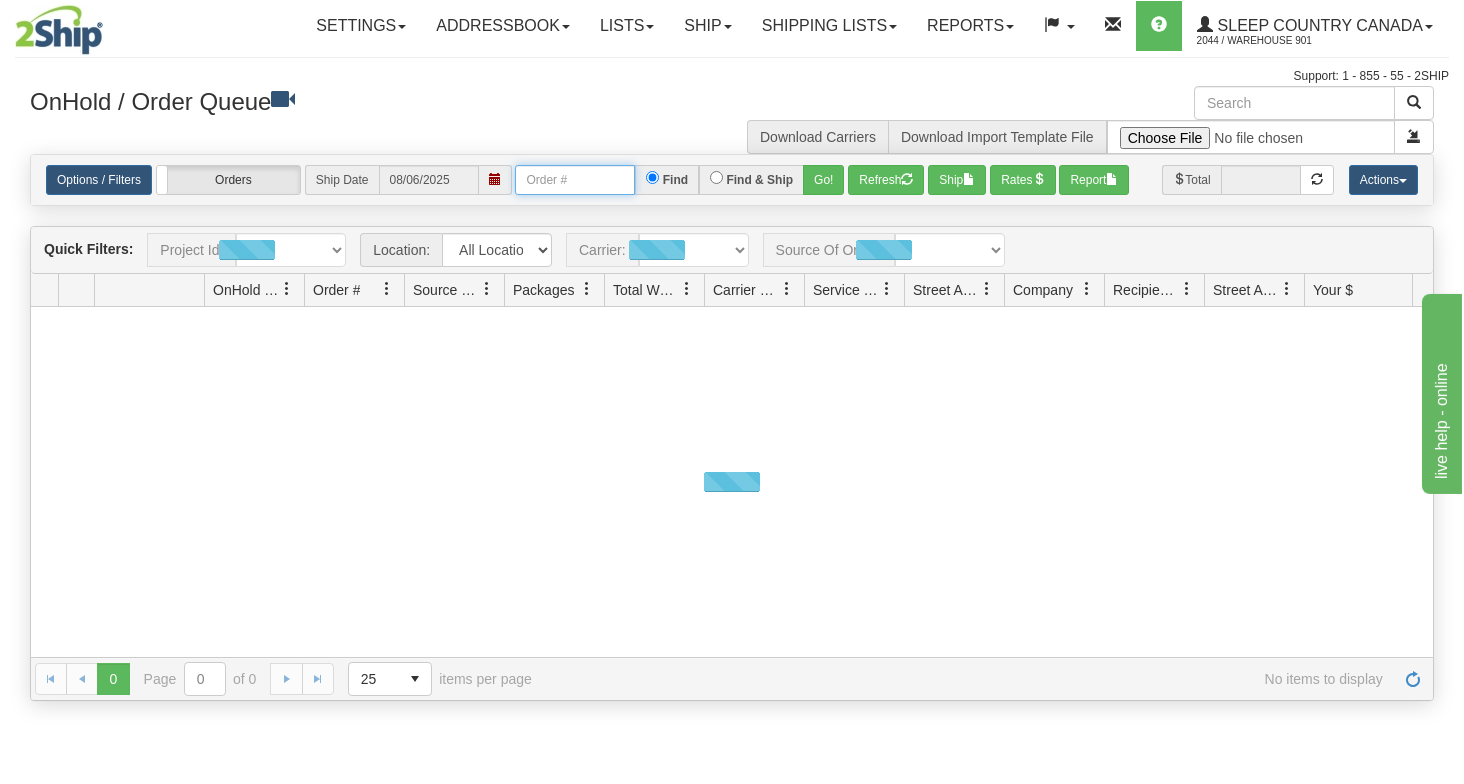 click at bounding box center [575, 180] 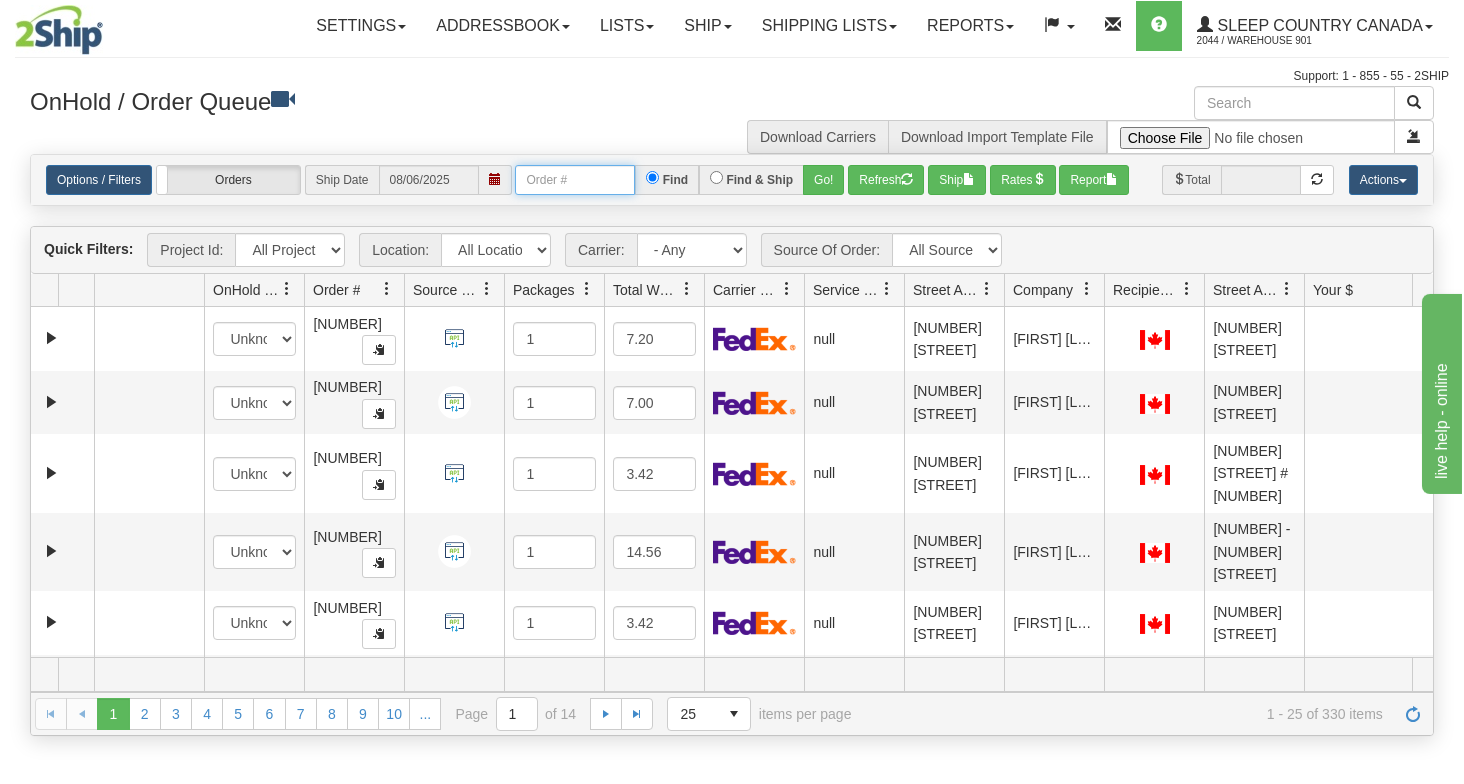 drag, startPoint x: 567, startPoint y: 233, endPoint x: 269, endPoint y: 205, distance: 299.31253 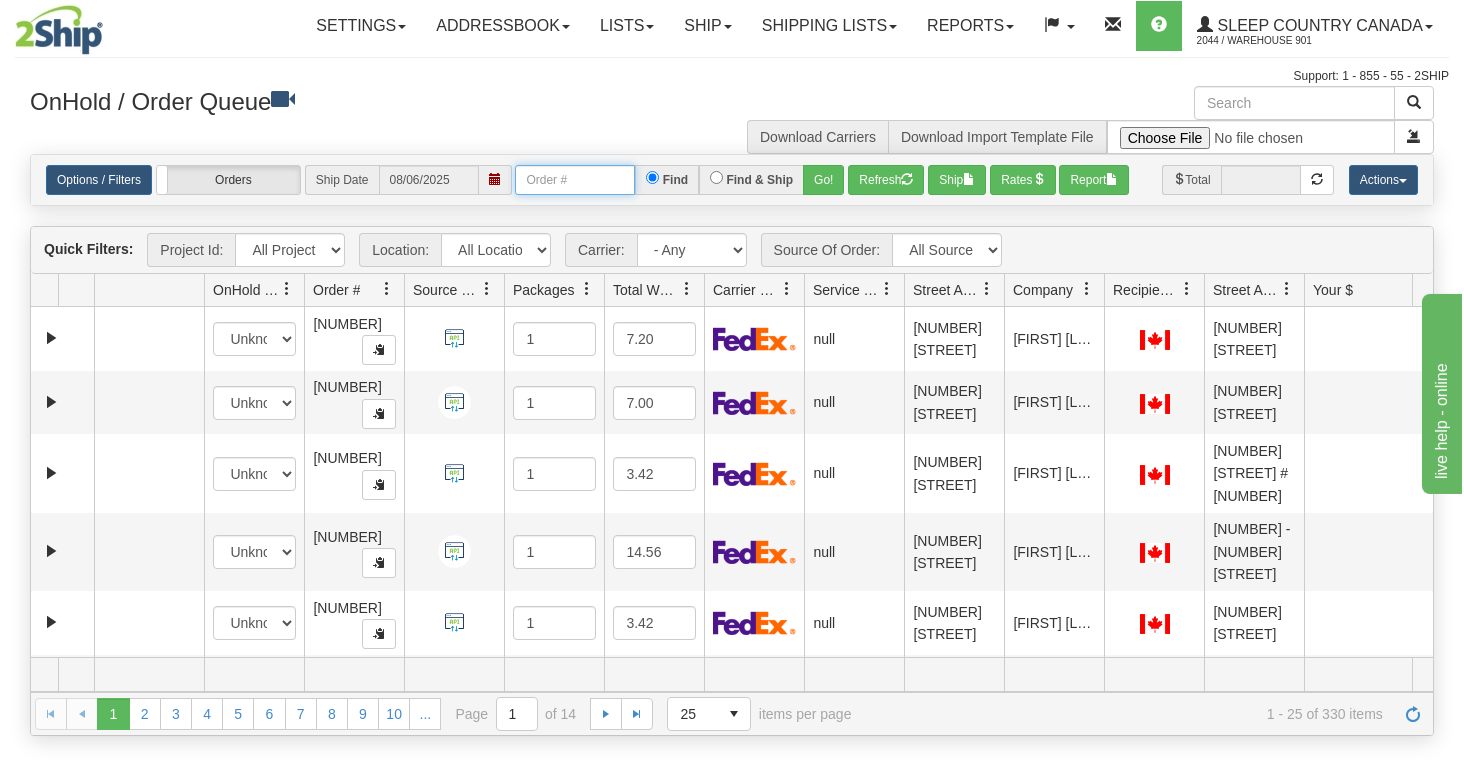click at bounding box center (575, 180) 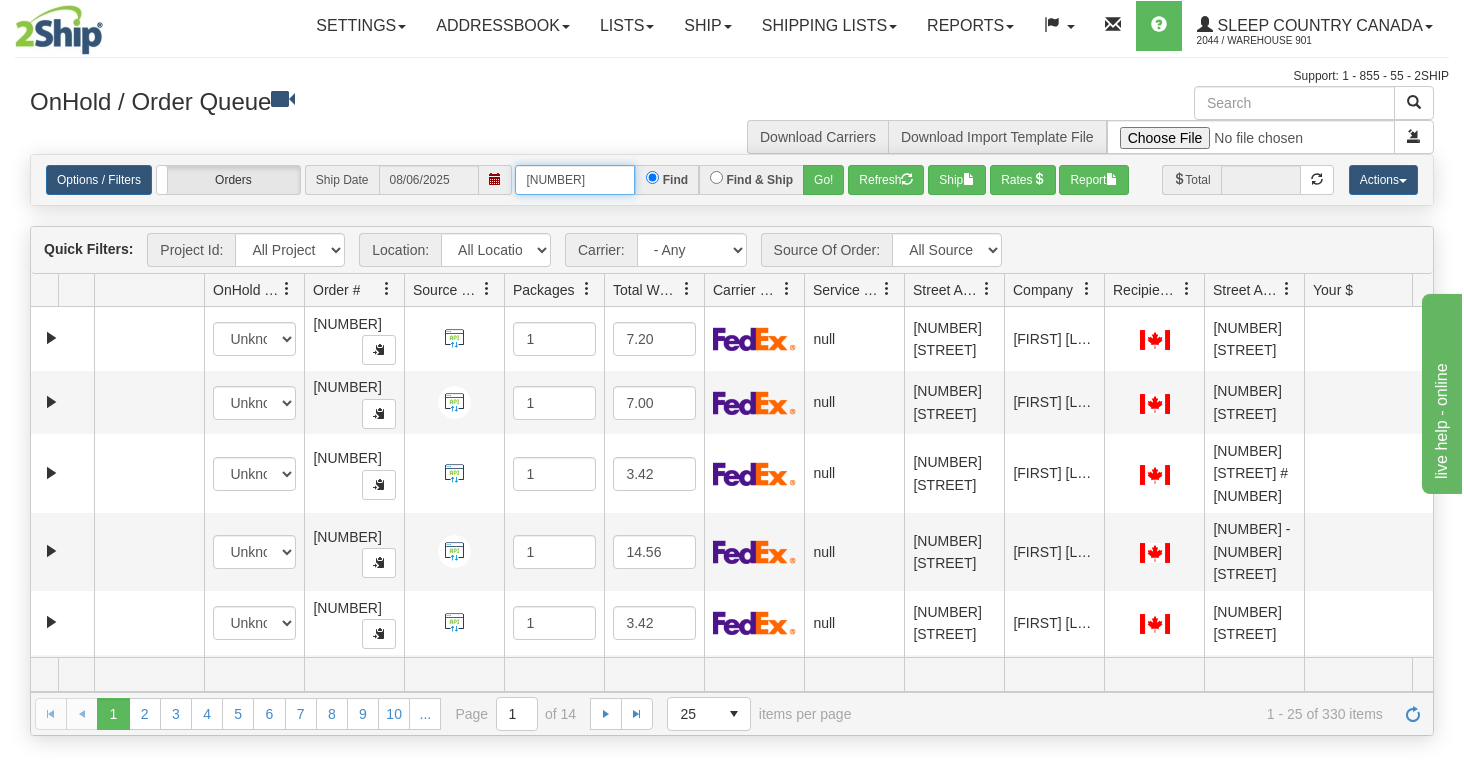 type on "[NUMBER]" 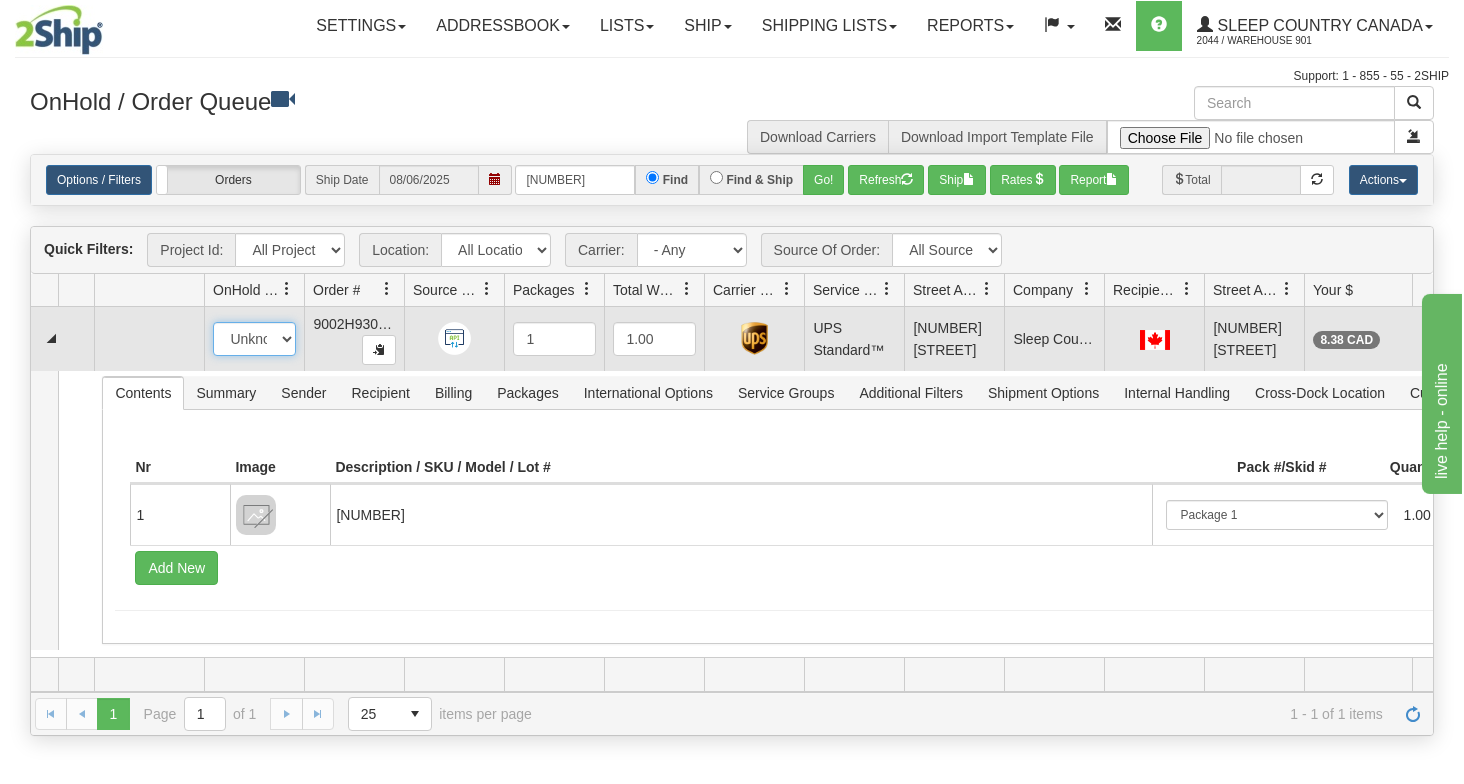 click on "Unknown" at bounding box center (254, 339) 